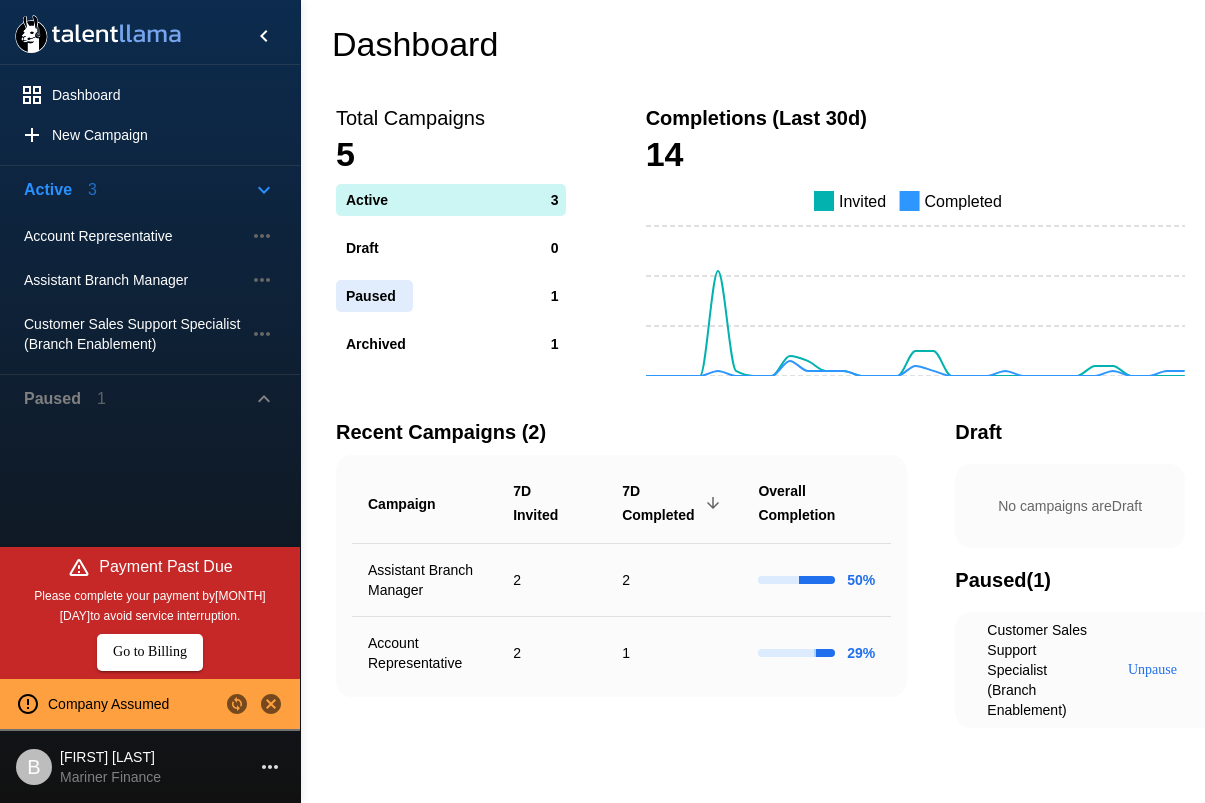 scroll, scrollTop: 0, scrollLeft: 0, axis: both 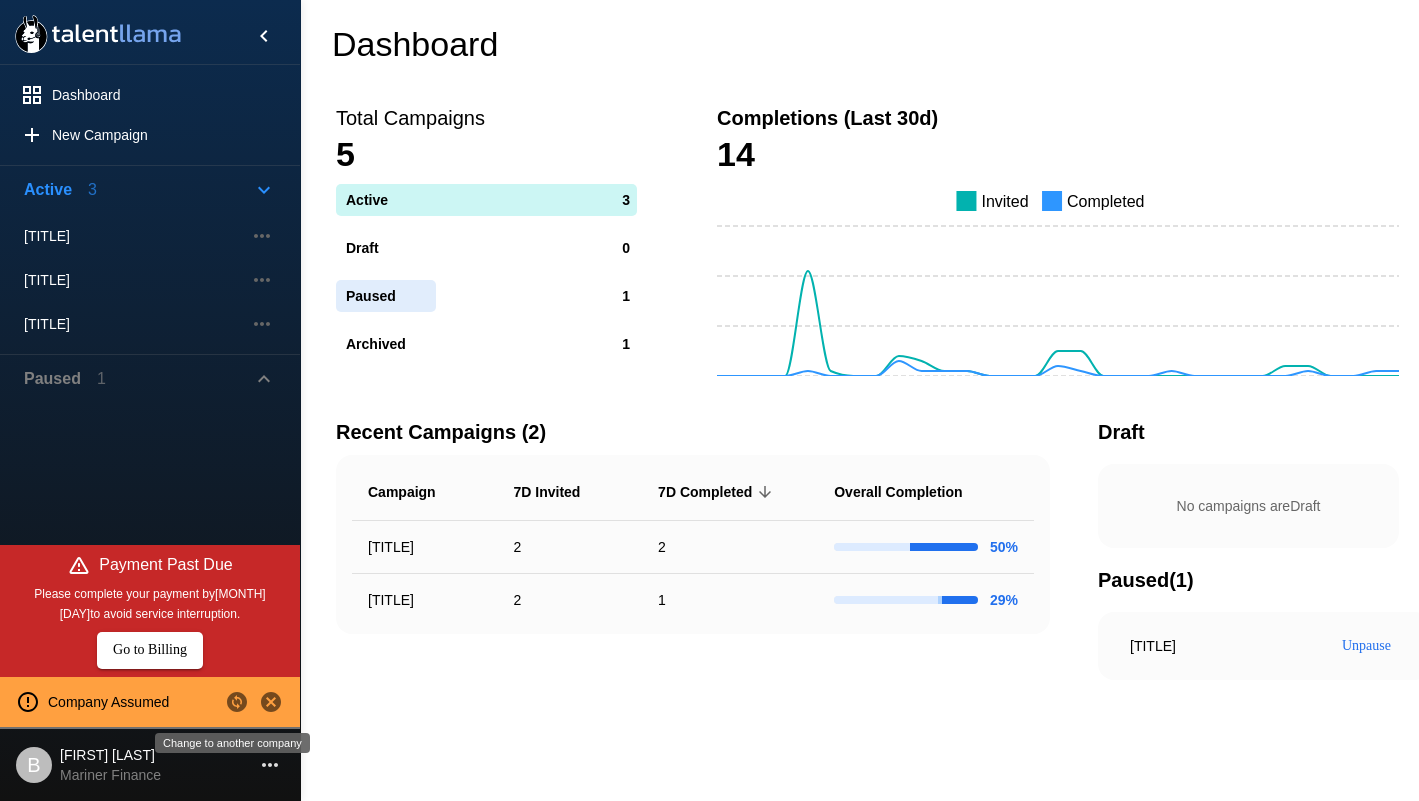 click at bounding box center [237, 702] 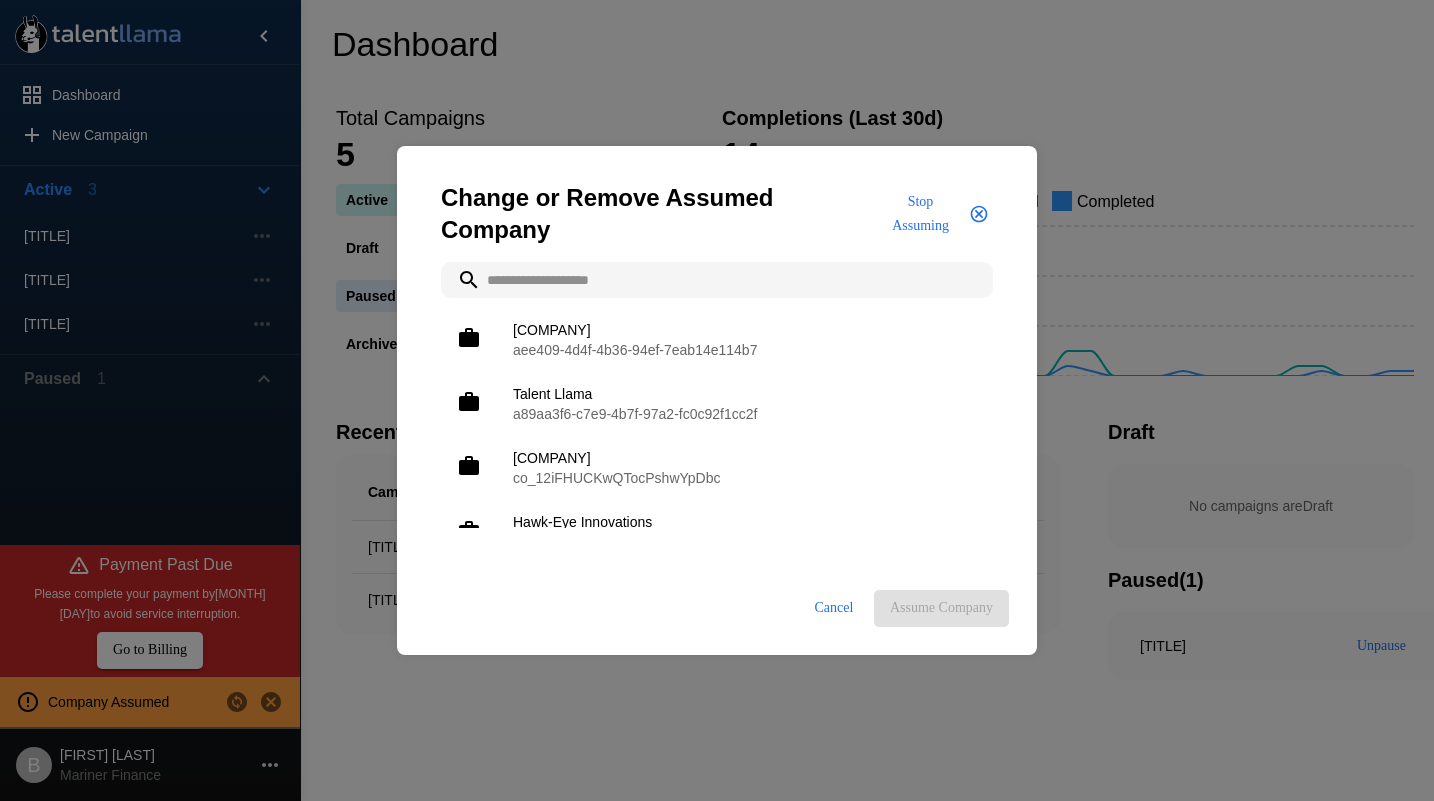 click at bounding box center [717, 280] 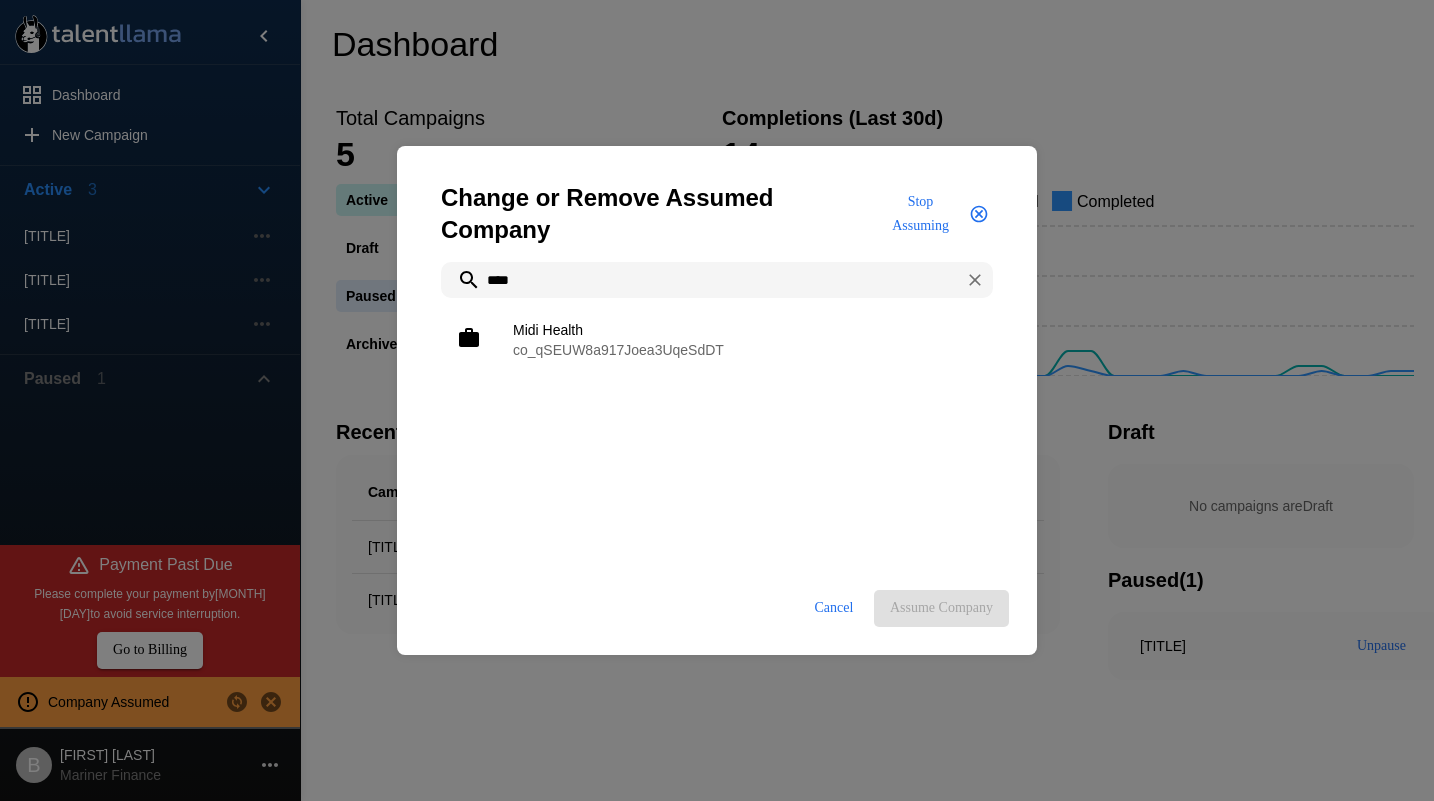 type on "****" 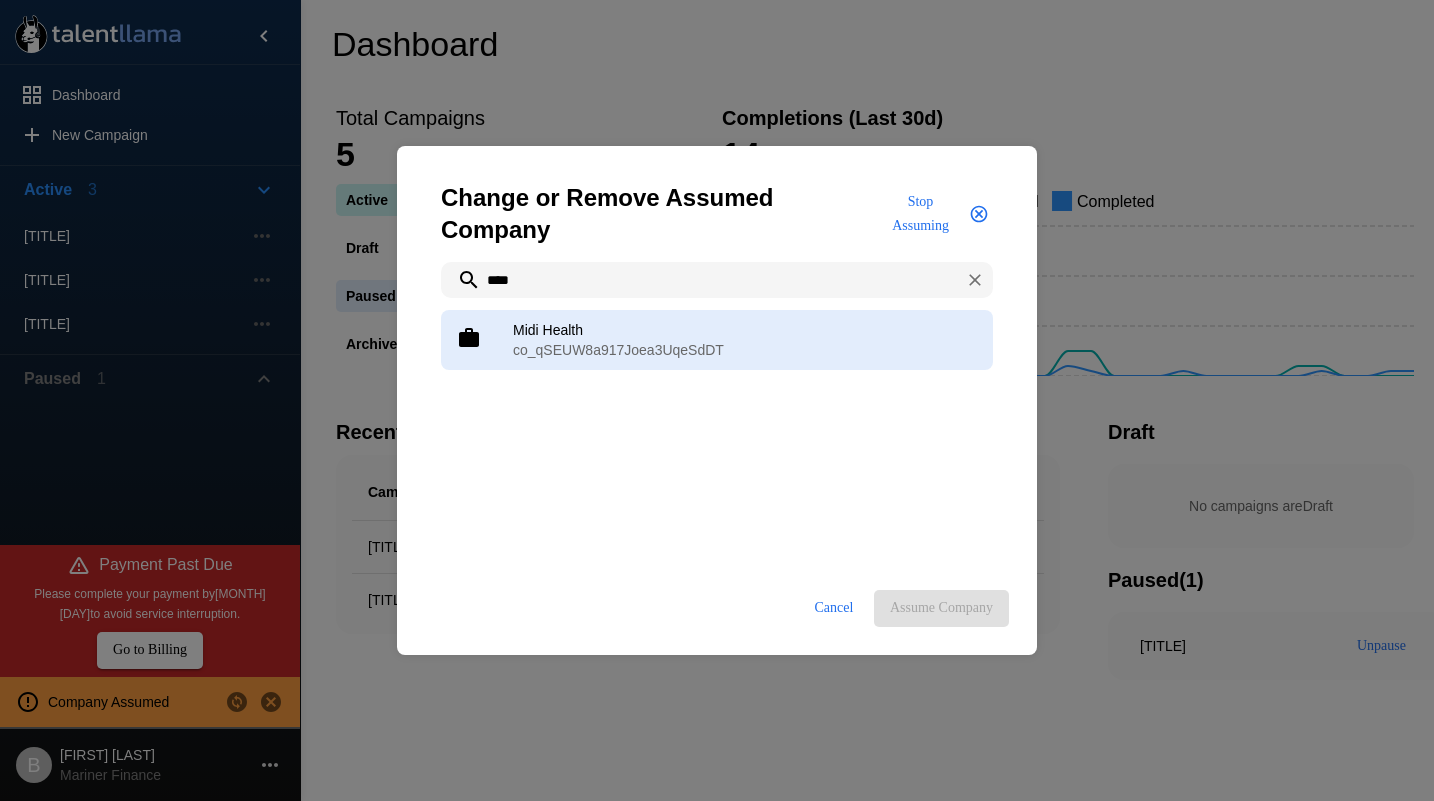 click on "Midi Health" at bounding box center [745, 330] 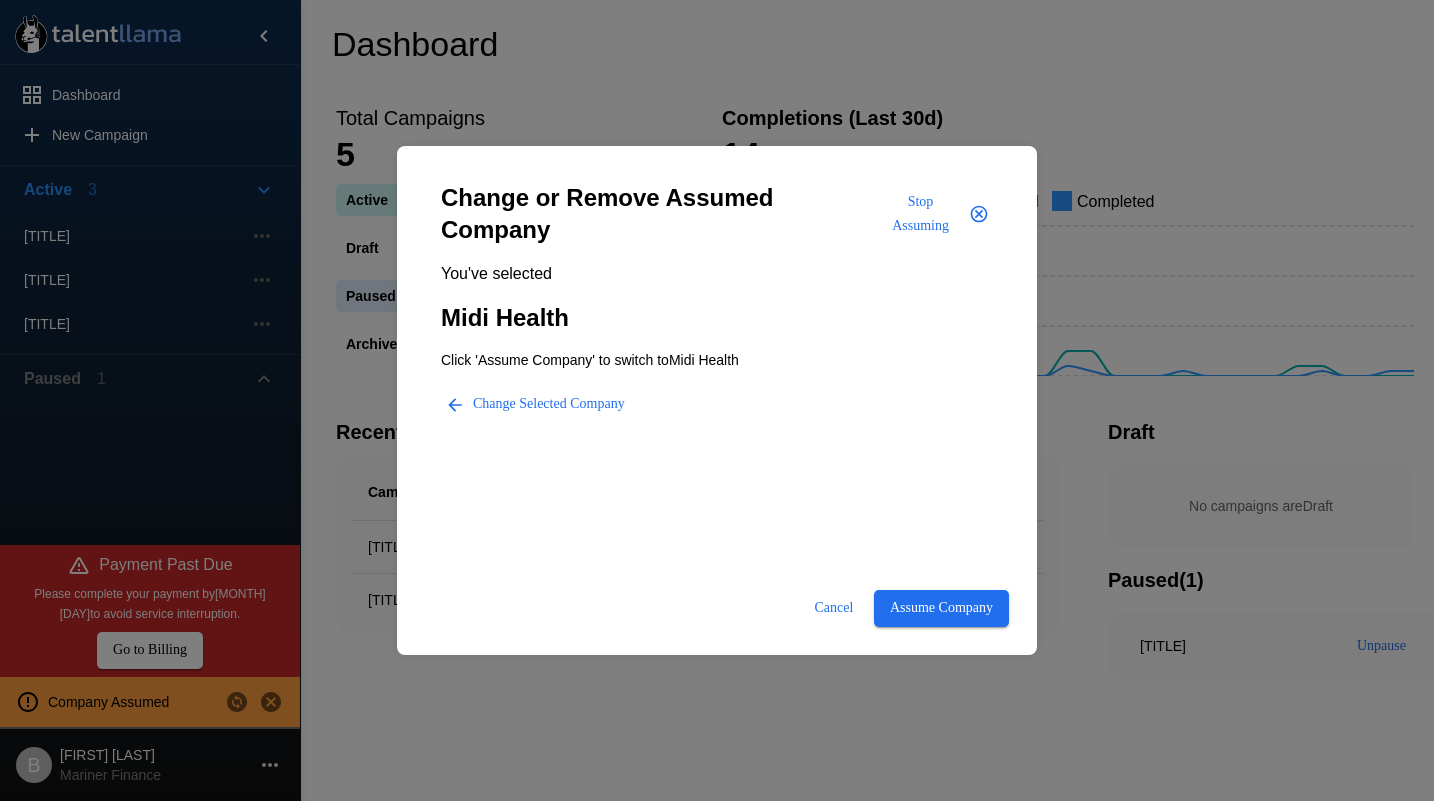 click on "Assume Company" at bounding box center [941, 608] 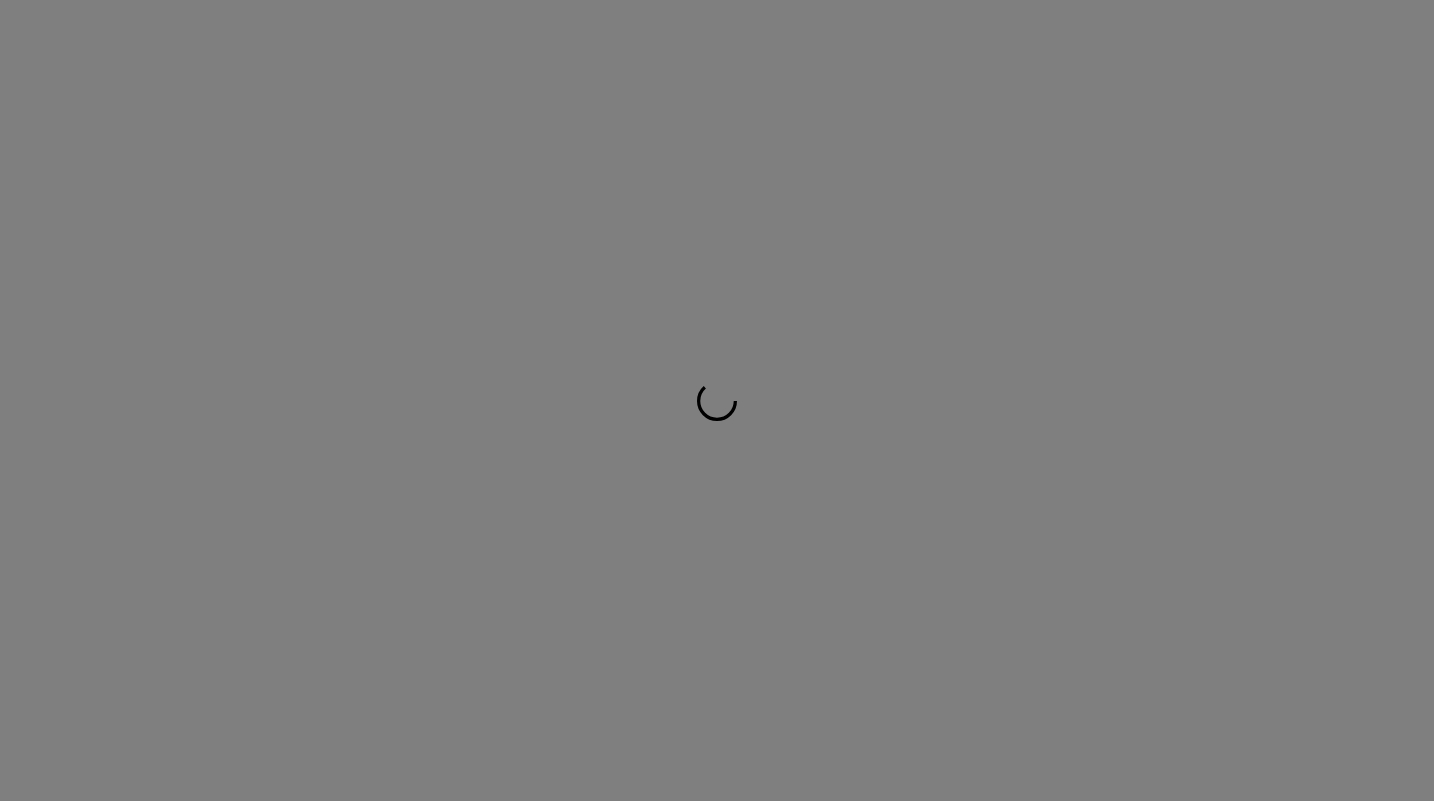 scroll, scrollTop: 0, scrollLeft: 0, axis: both 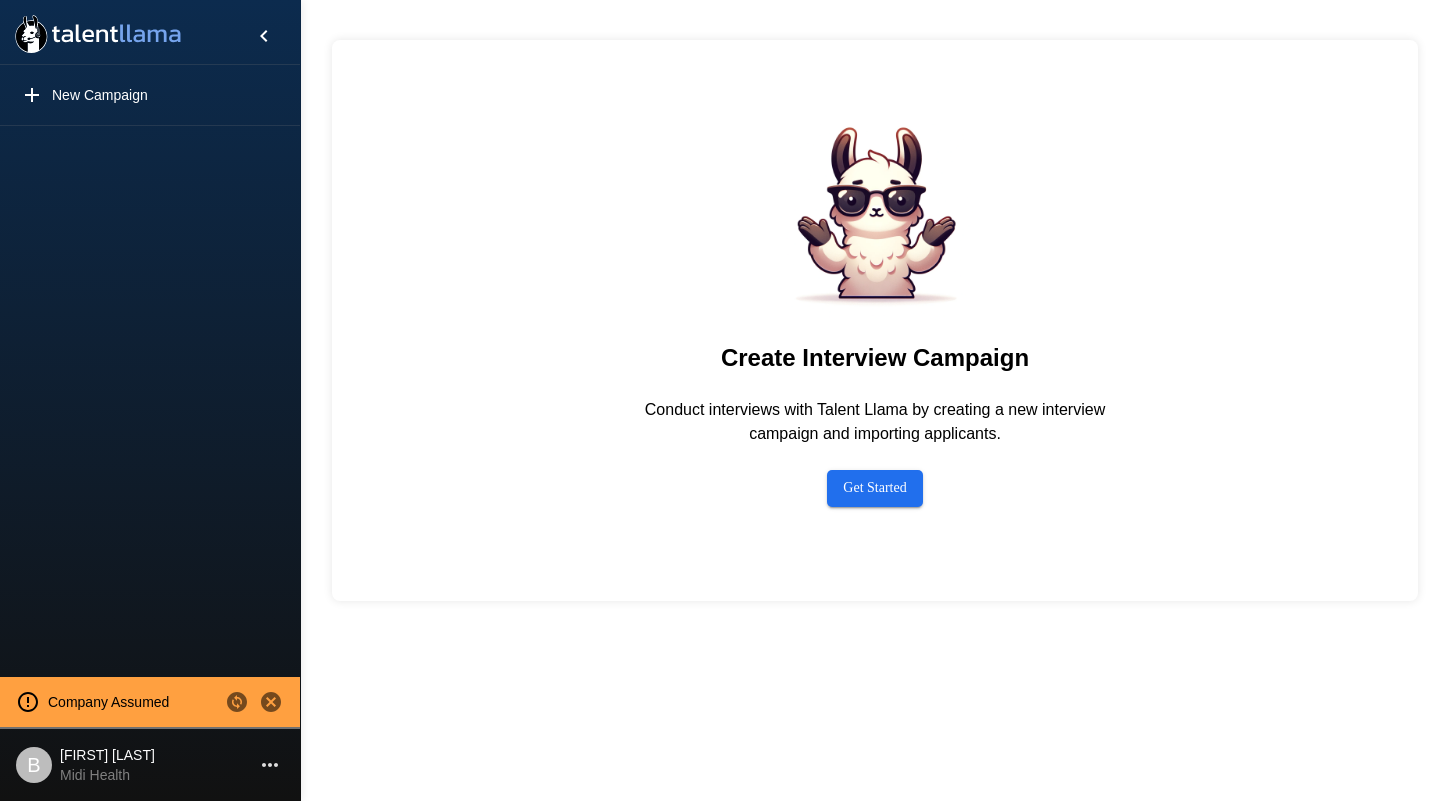 click on "Midi Health" at bounding box center [107, 775] 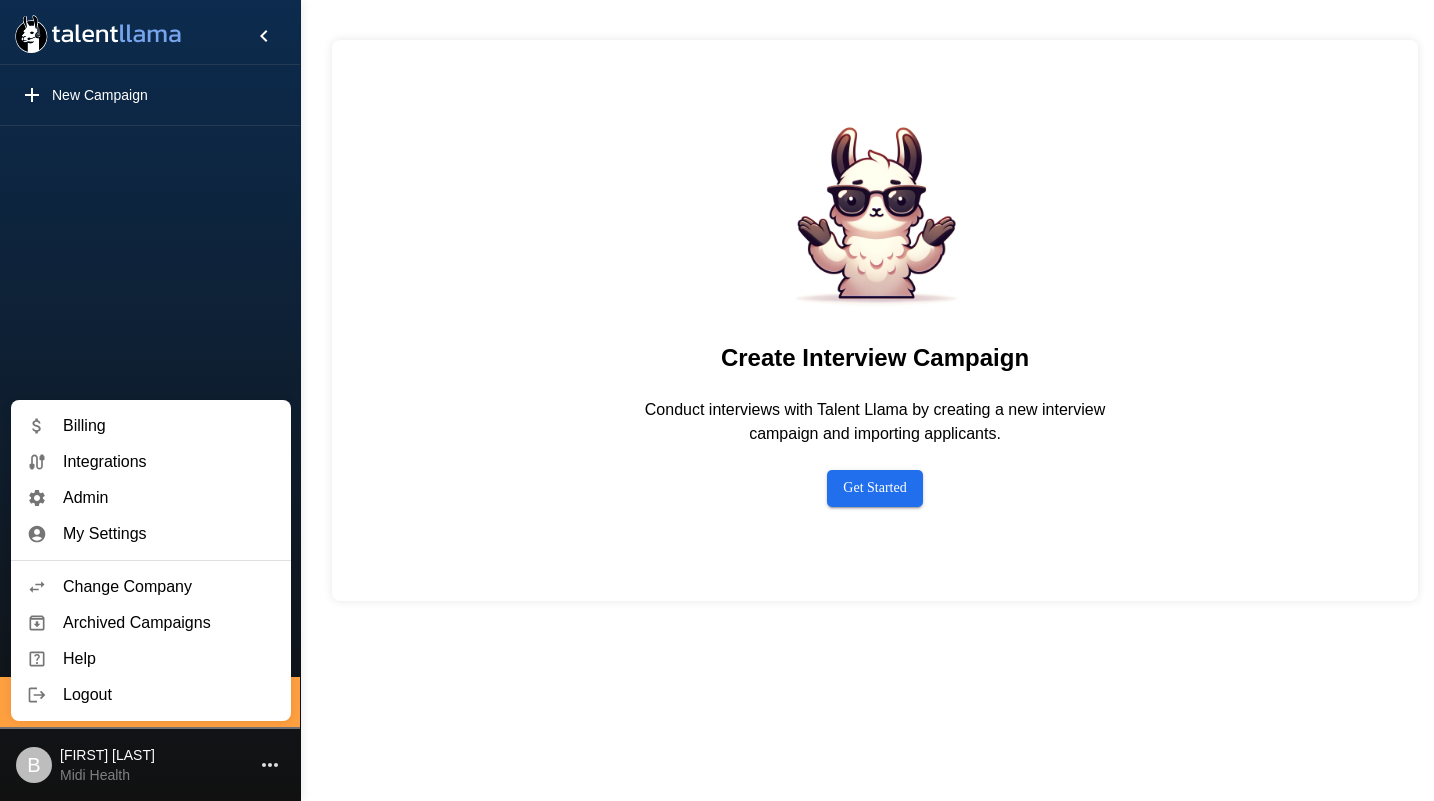 click on "Admin" at bounding box center [169, 462] 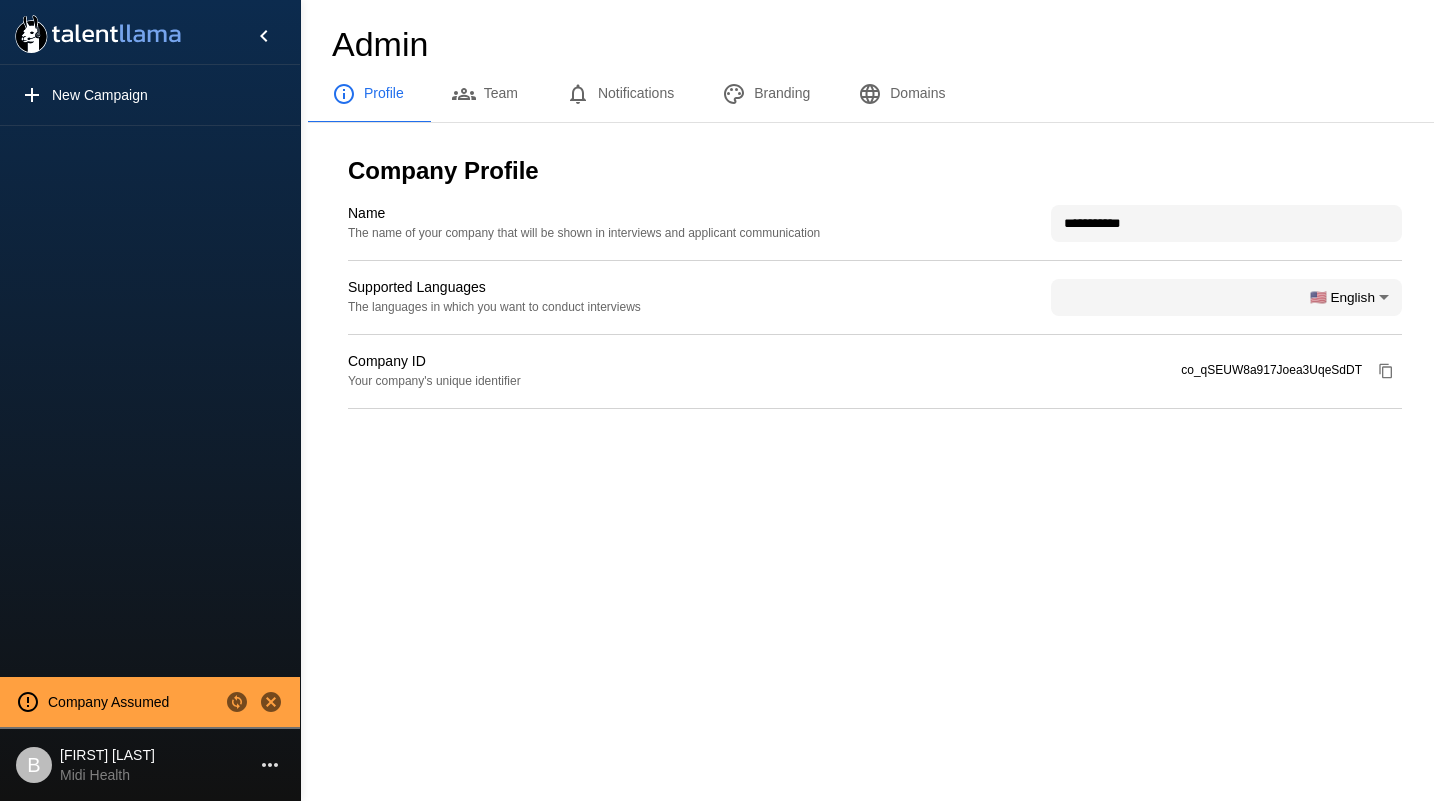 click on "Branding" at bounding box center (766, 94) 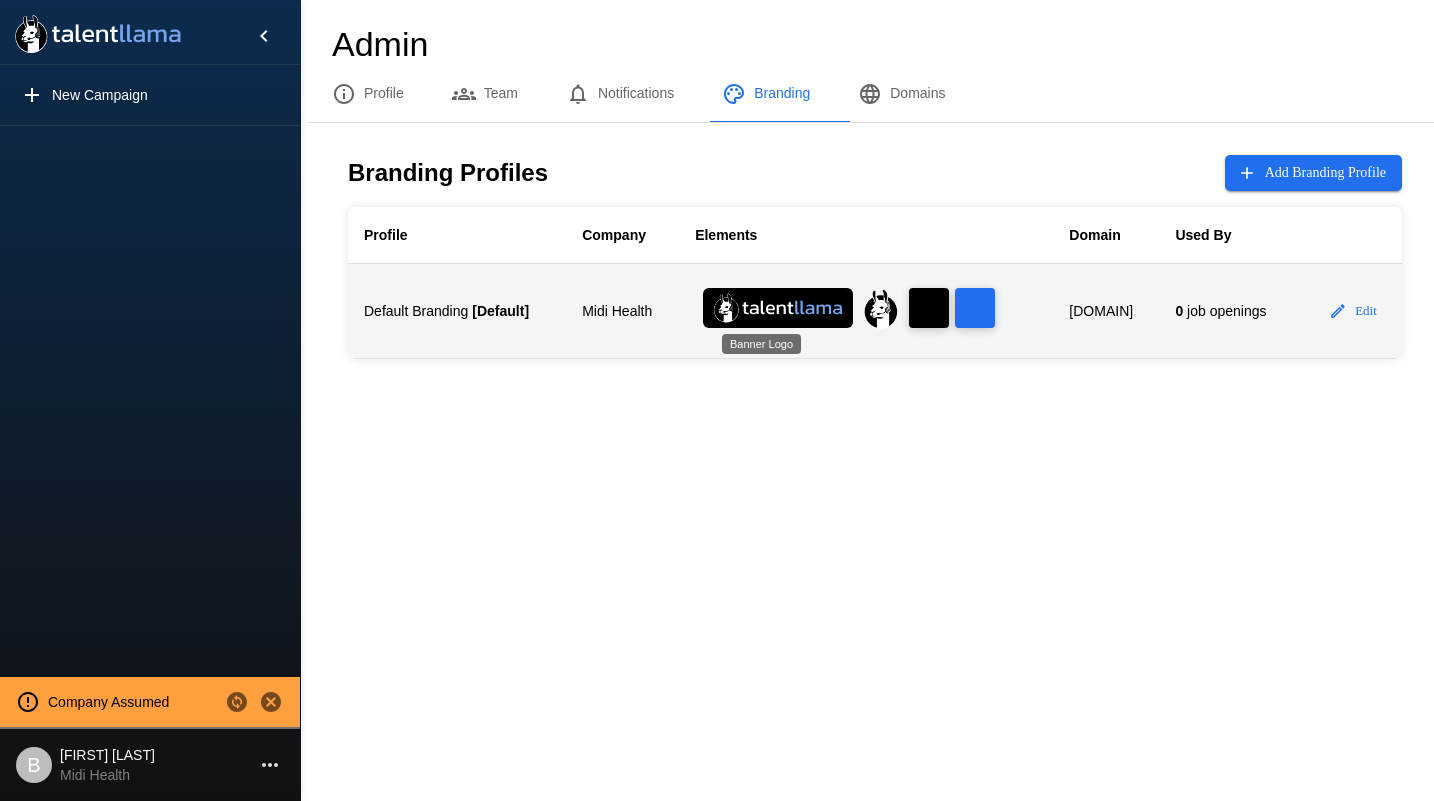 click at bounding box center (778, 308) 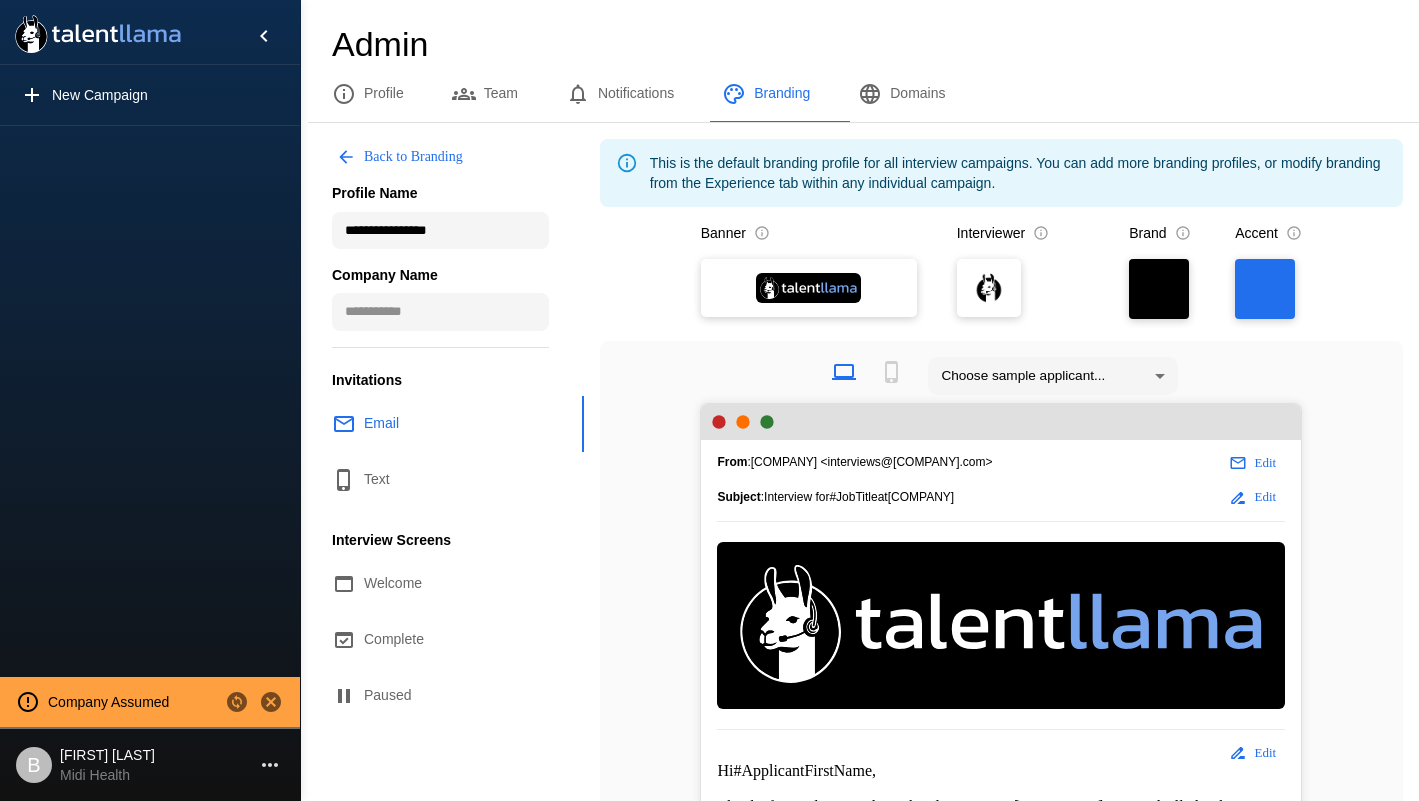 click at bounding box center [808, 288] 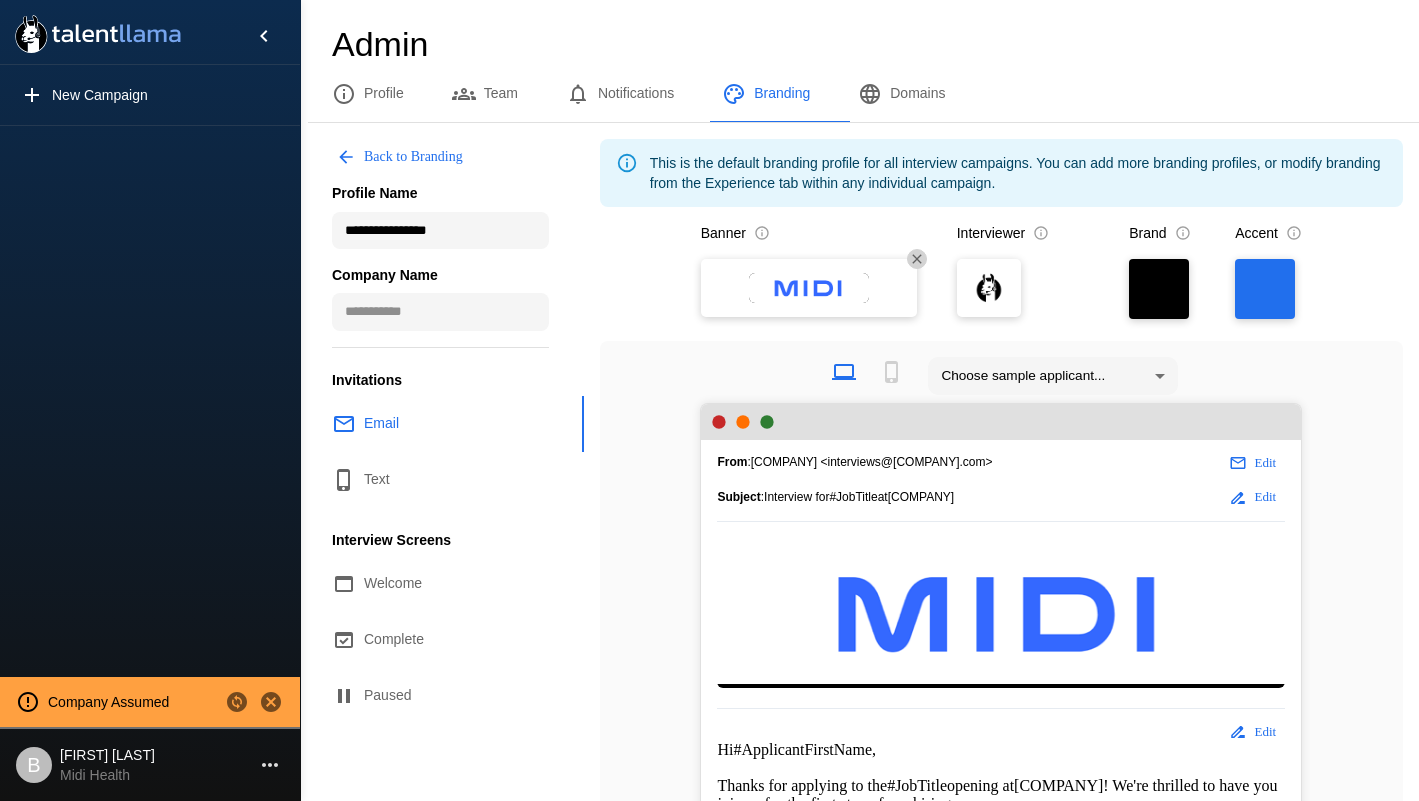 click at bounding box center (989, 288) 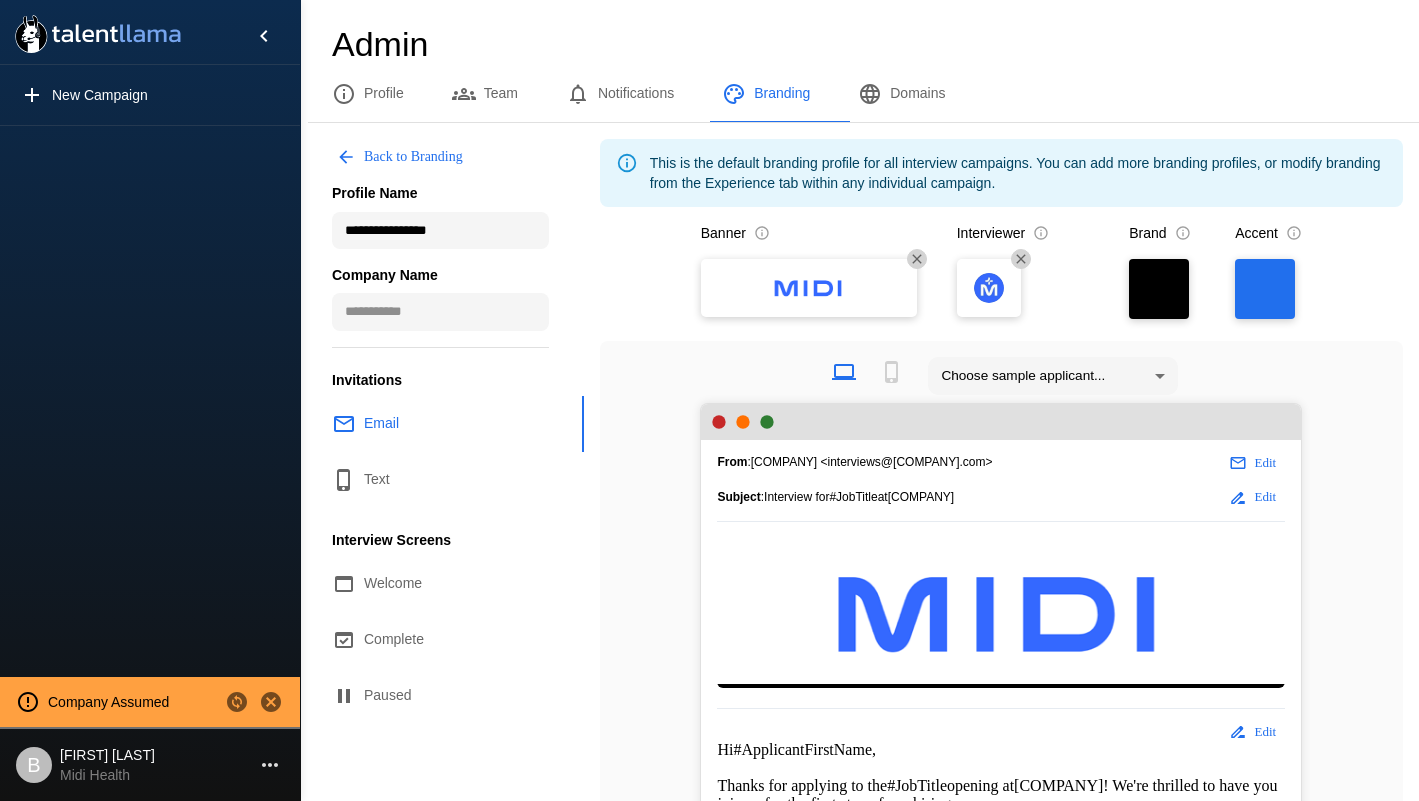click at bounding box center [1159, 289] 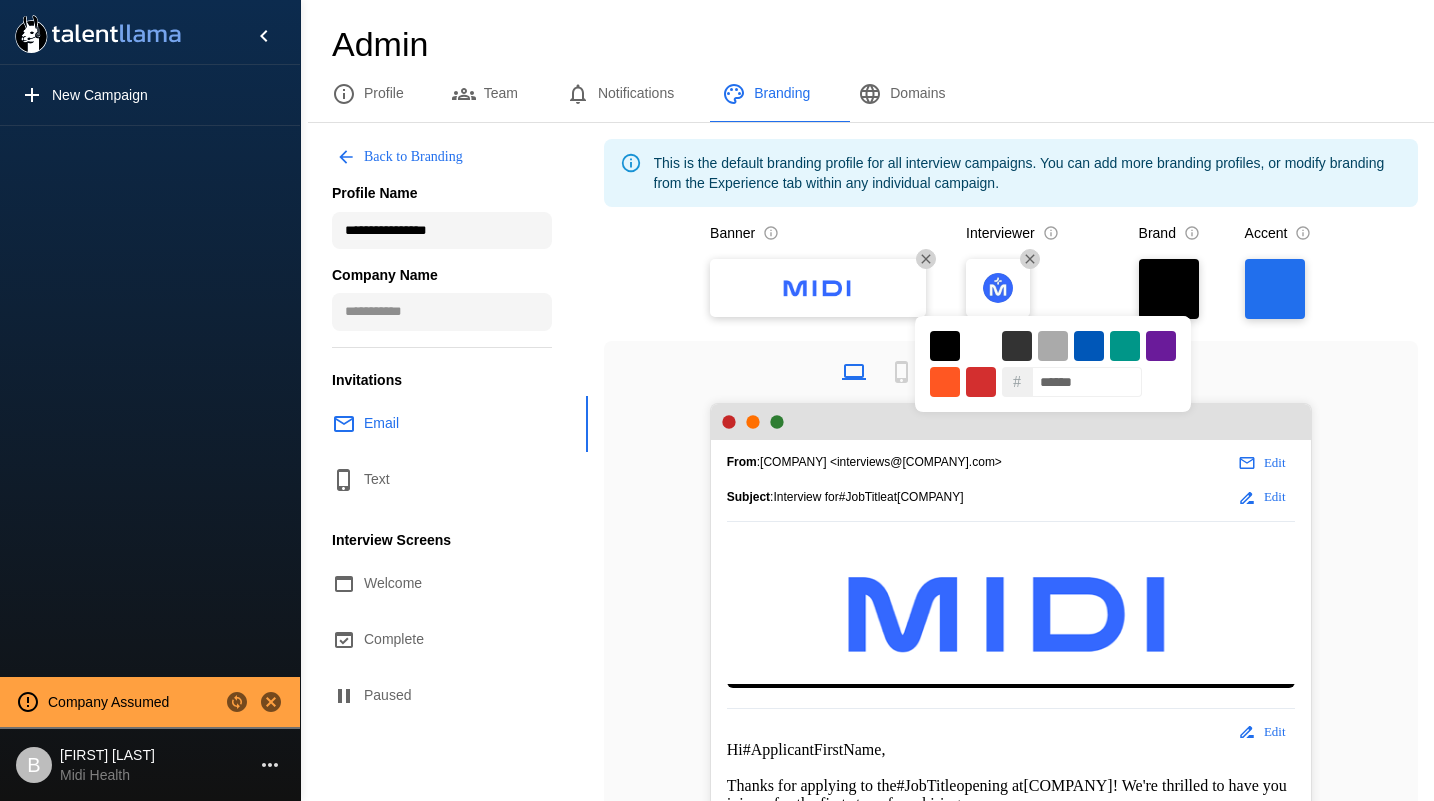 click at bounding box center (945, 346) 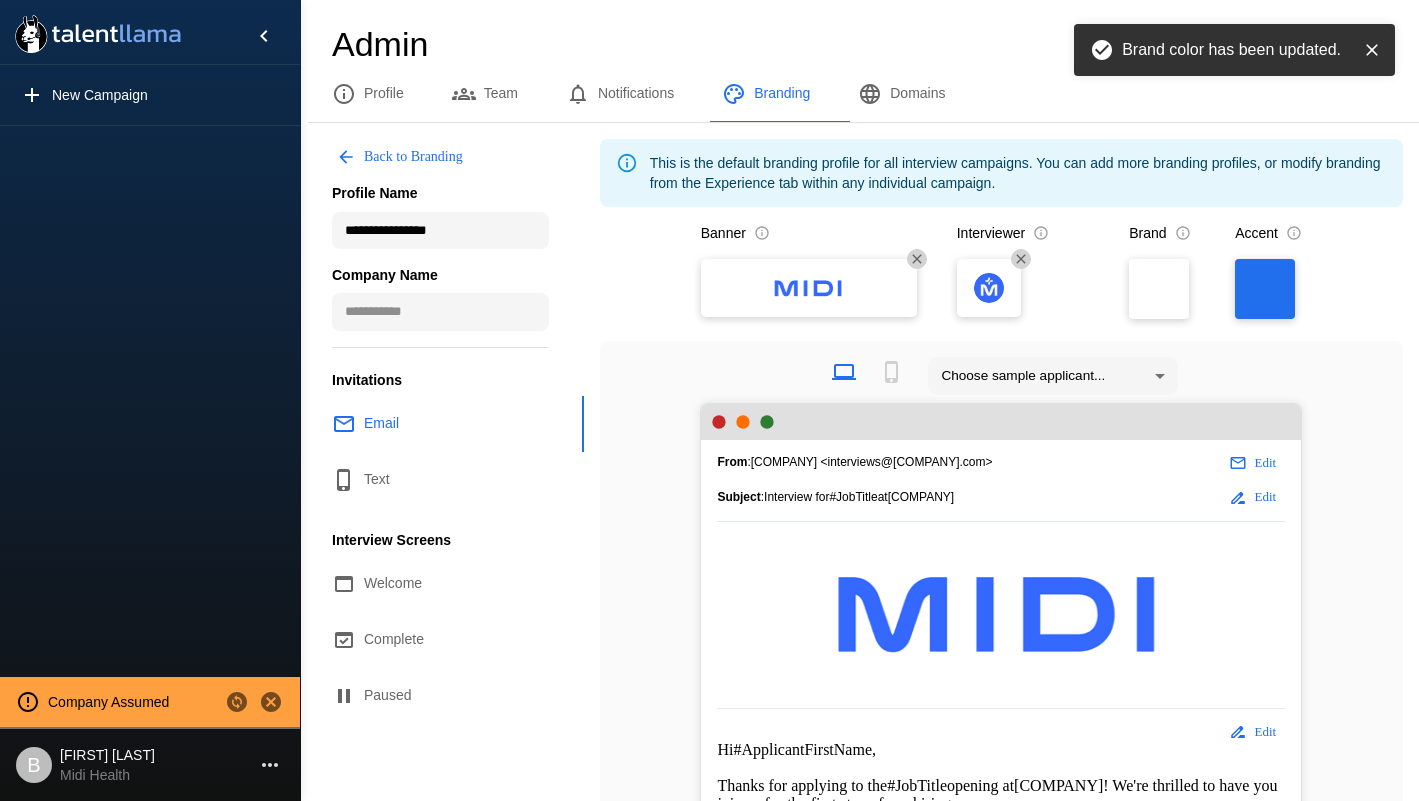 click at bounding box center (1159, 289) 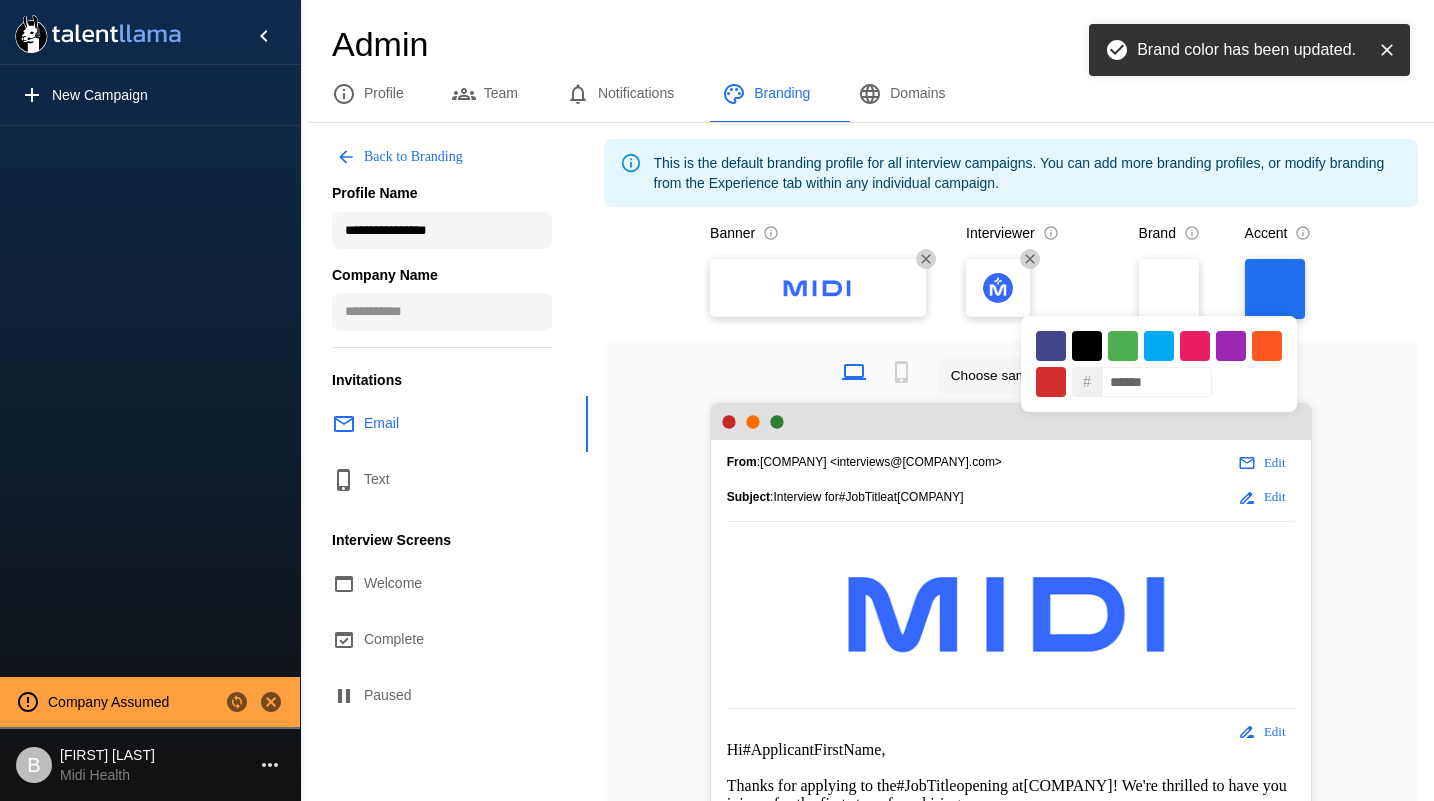 click on "******" at bounding box center (1157, 382) 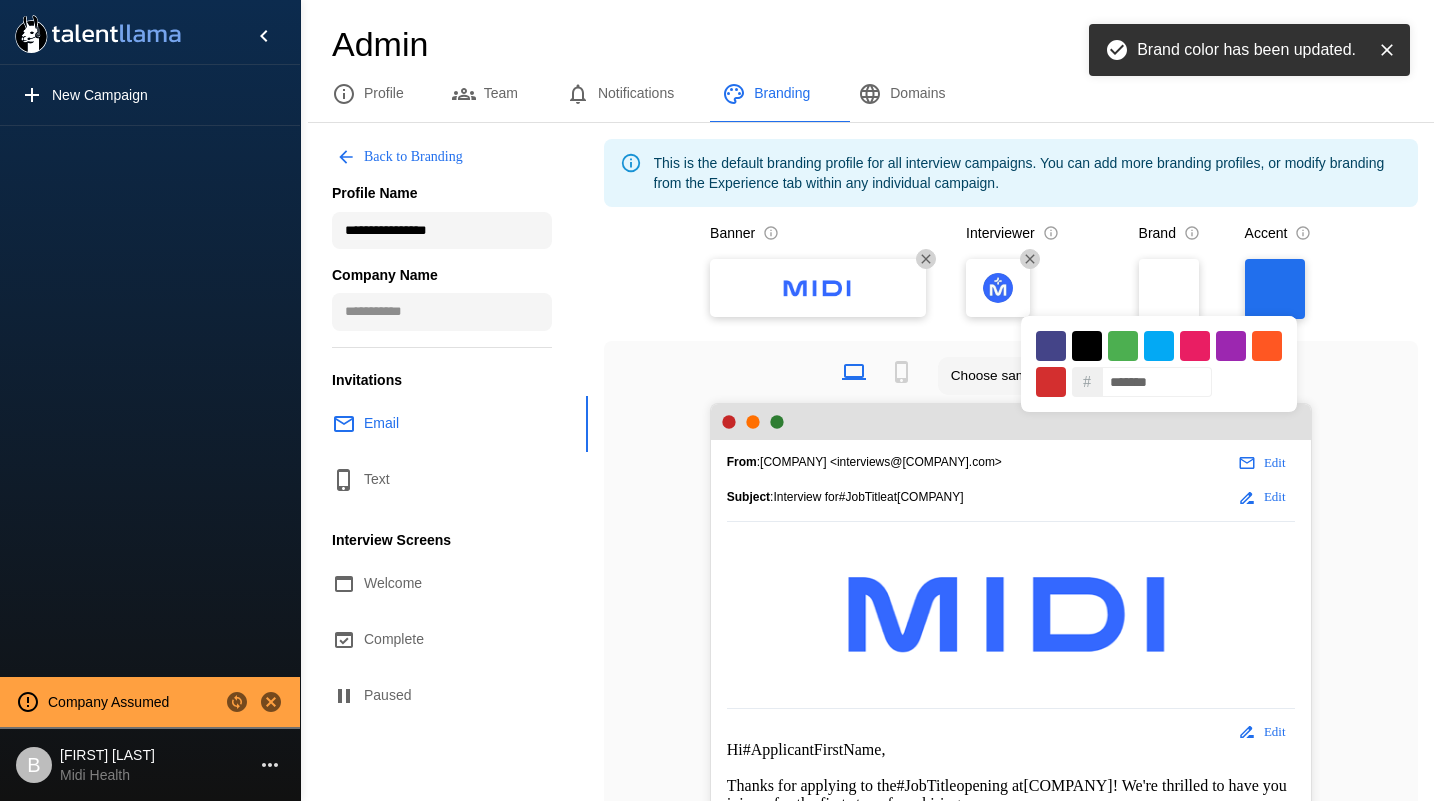 type on "*******" 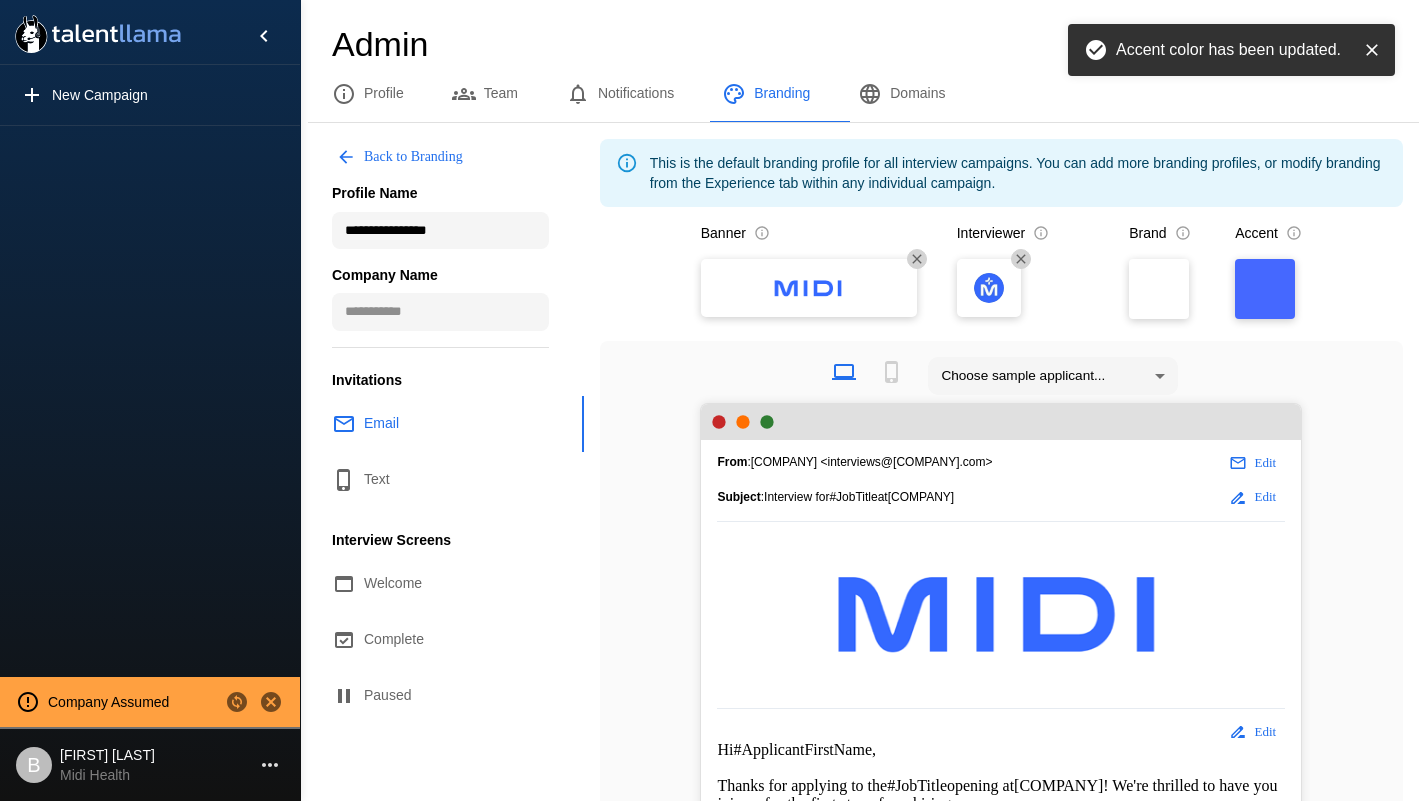click on "Choose sample applicant..." at bounding box center (1001, 376) 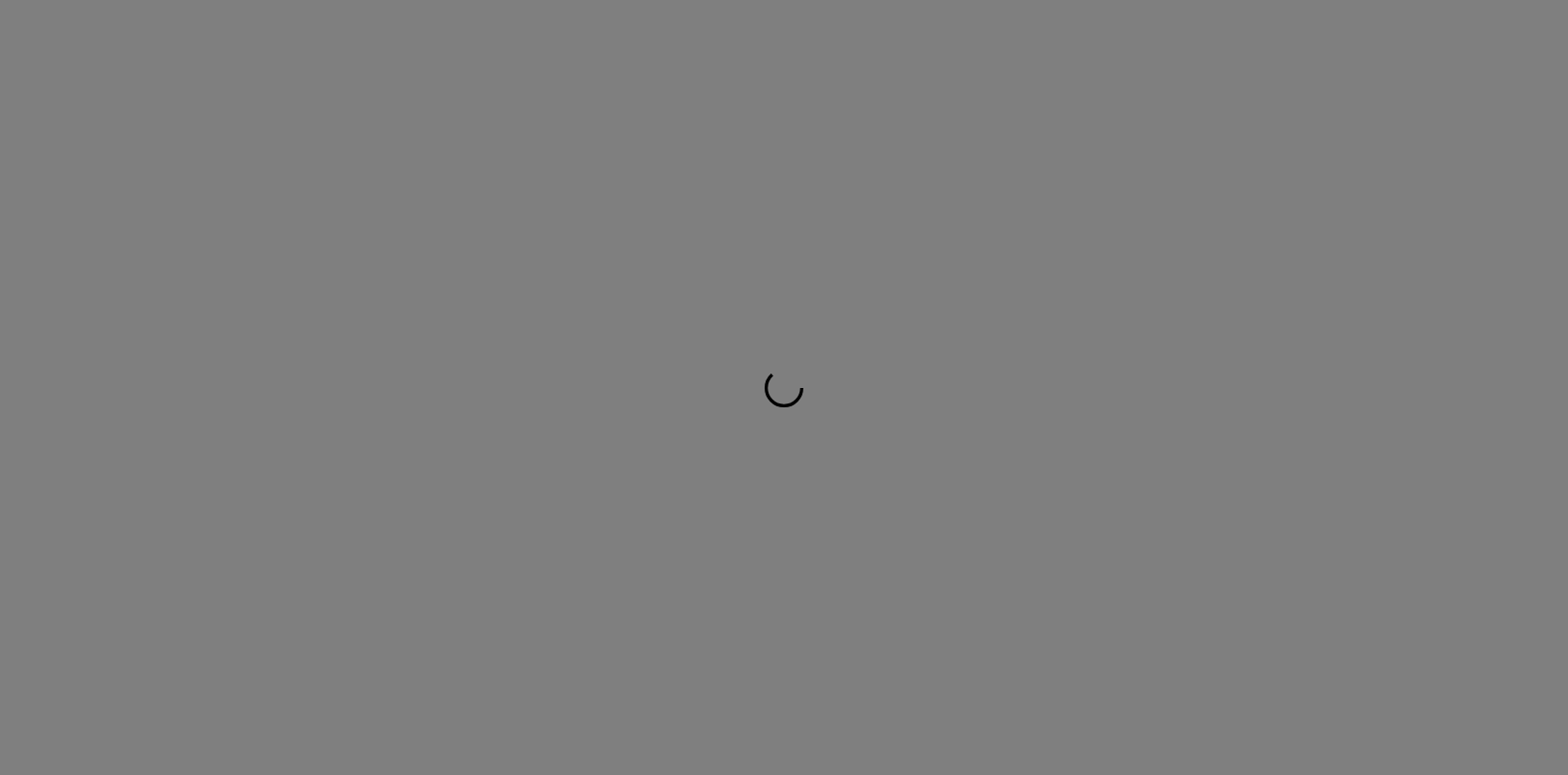 scroll, scrollTop: 0, scrollLeft: 0, axis: both 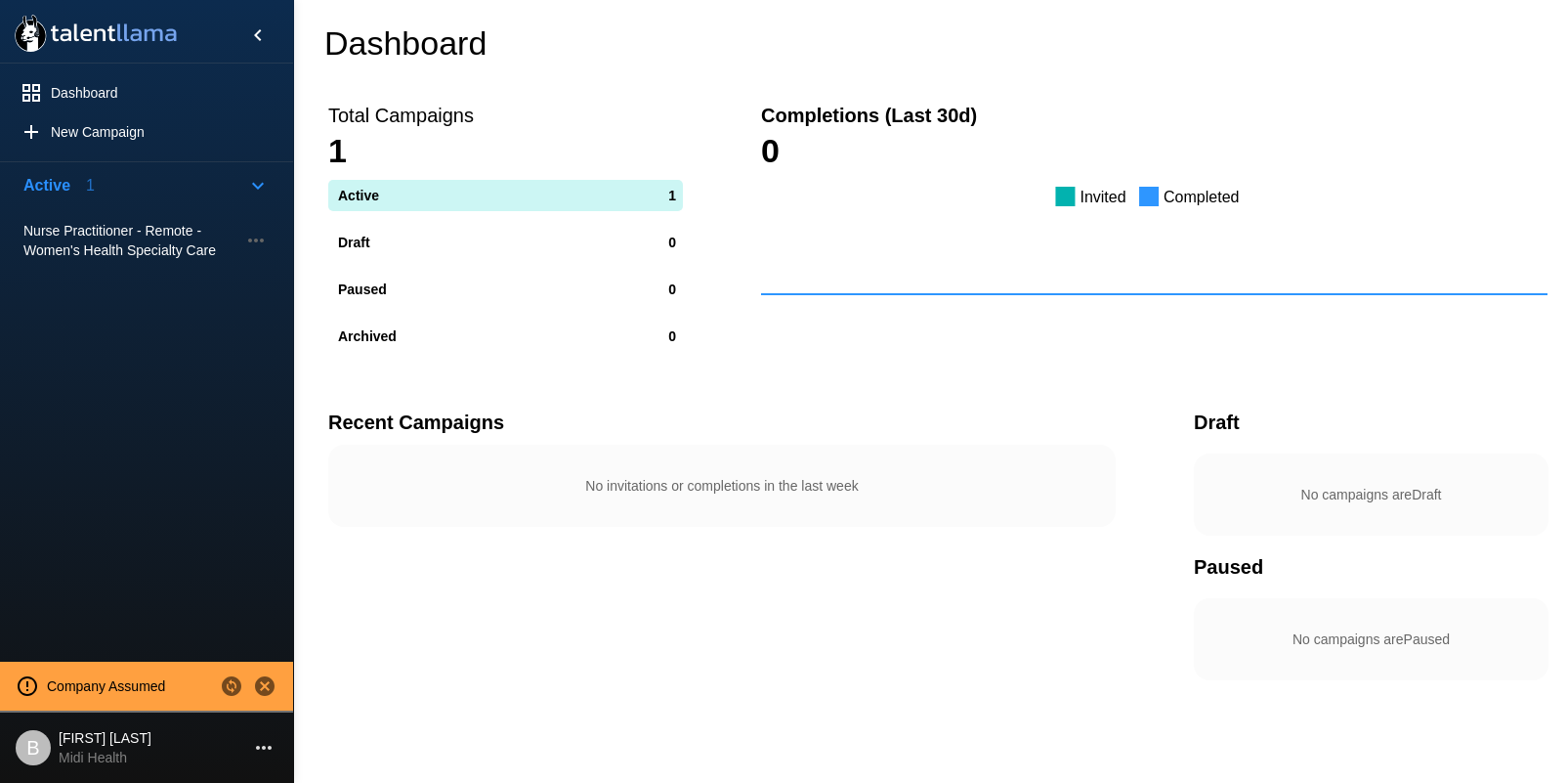 click on "Ben Chaikin" at bounding box center [105, 738] 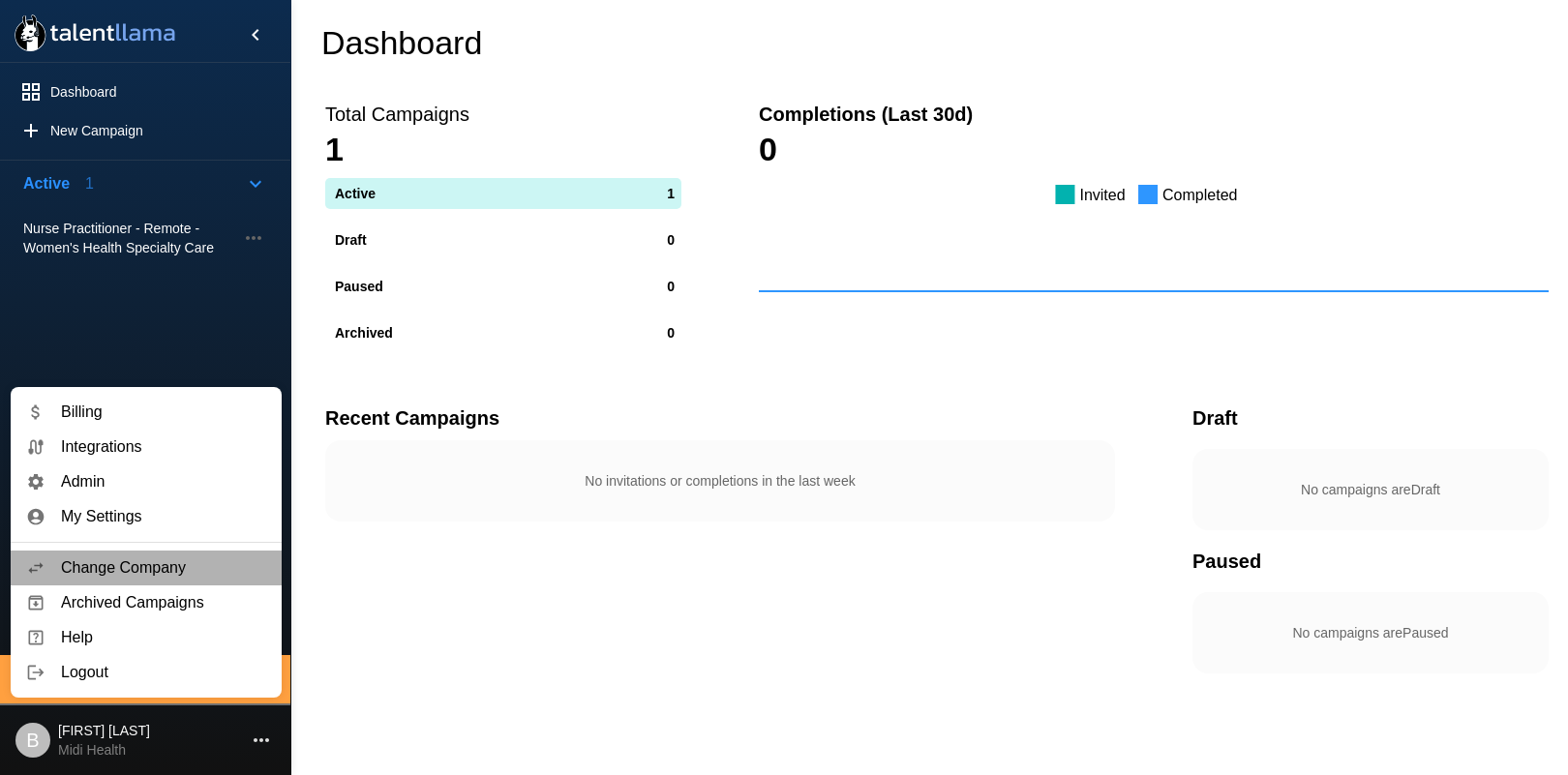 click on "Change Company" at bounding box center [164, 568] 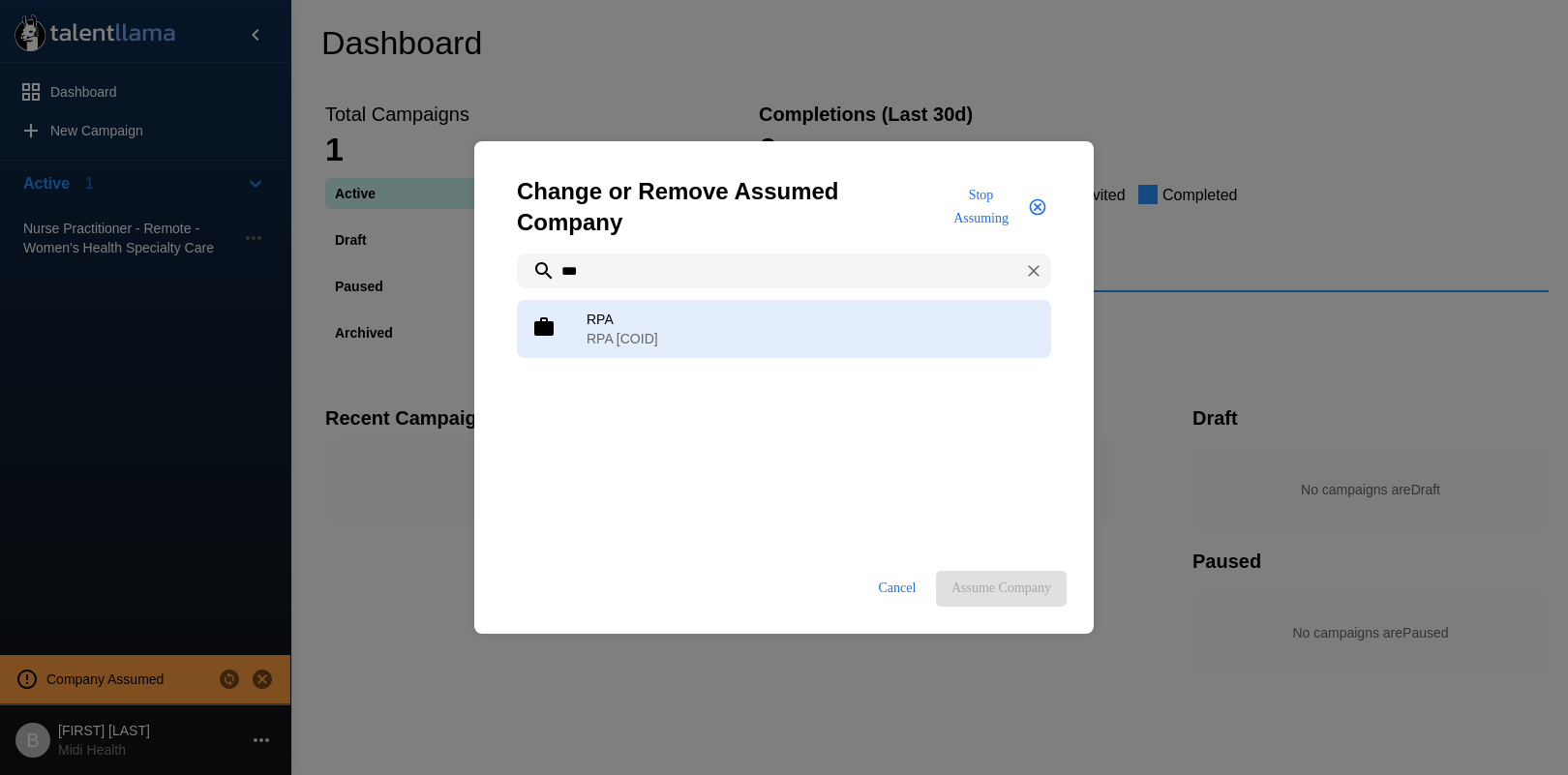 type on "***" 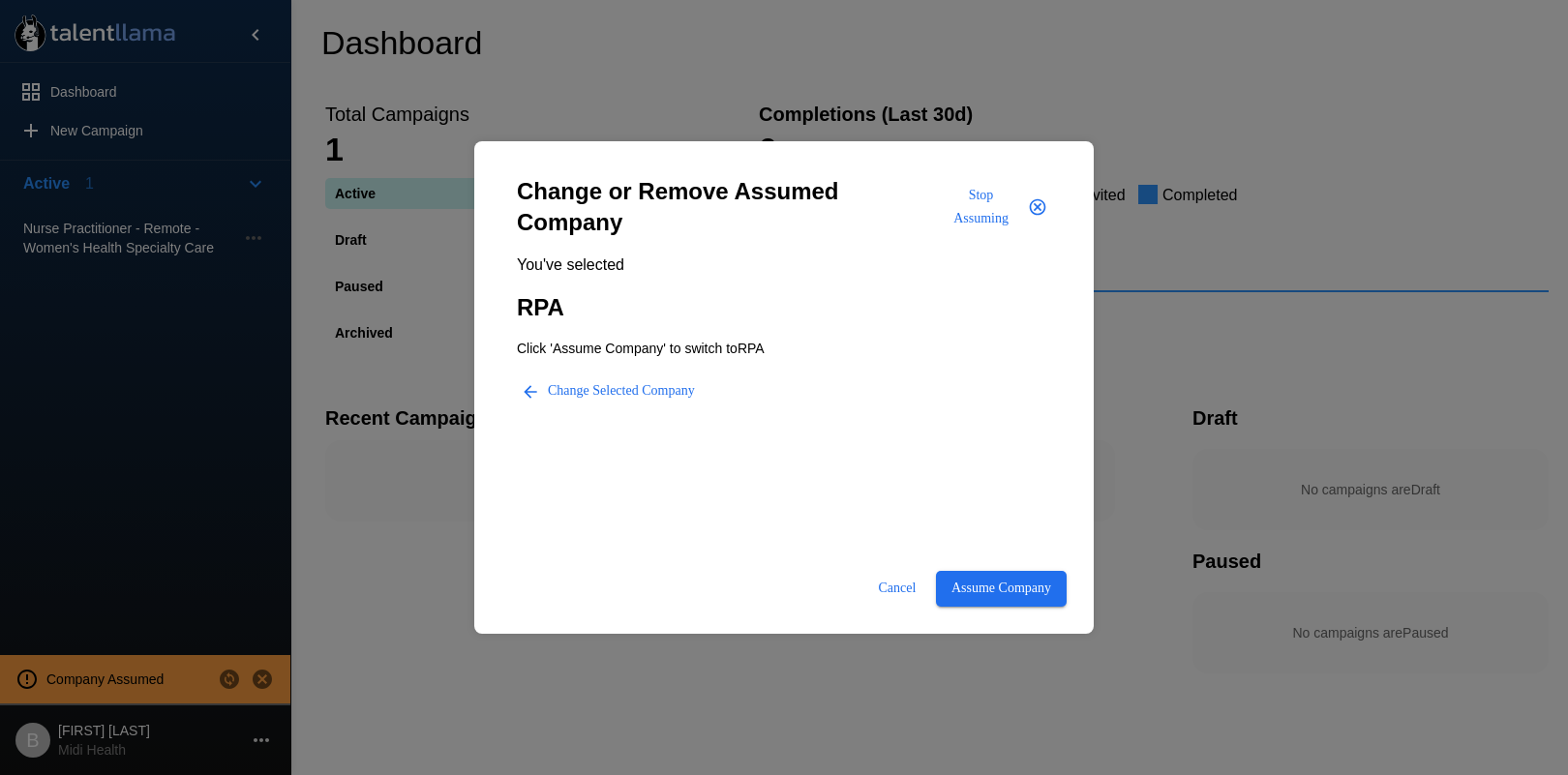 click on "Assume Company" at bounding box center [1001, 588] 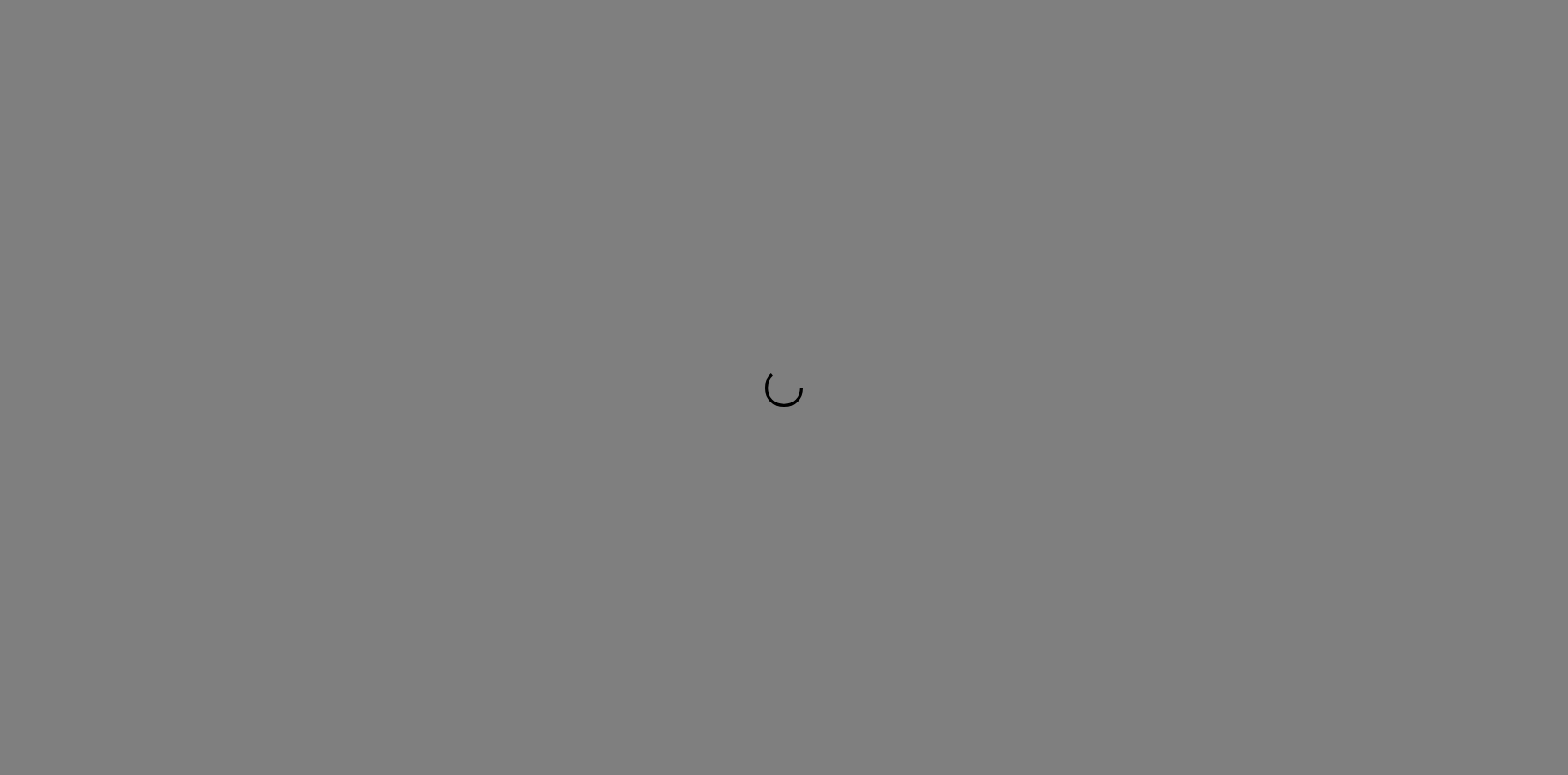 scroll, scrollTop: 0, scrollLeft: 0, axis: both 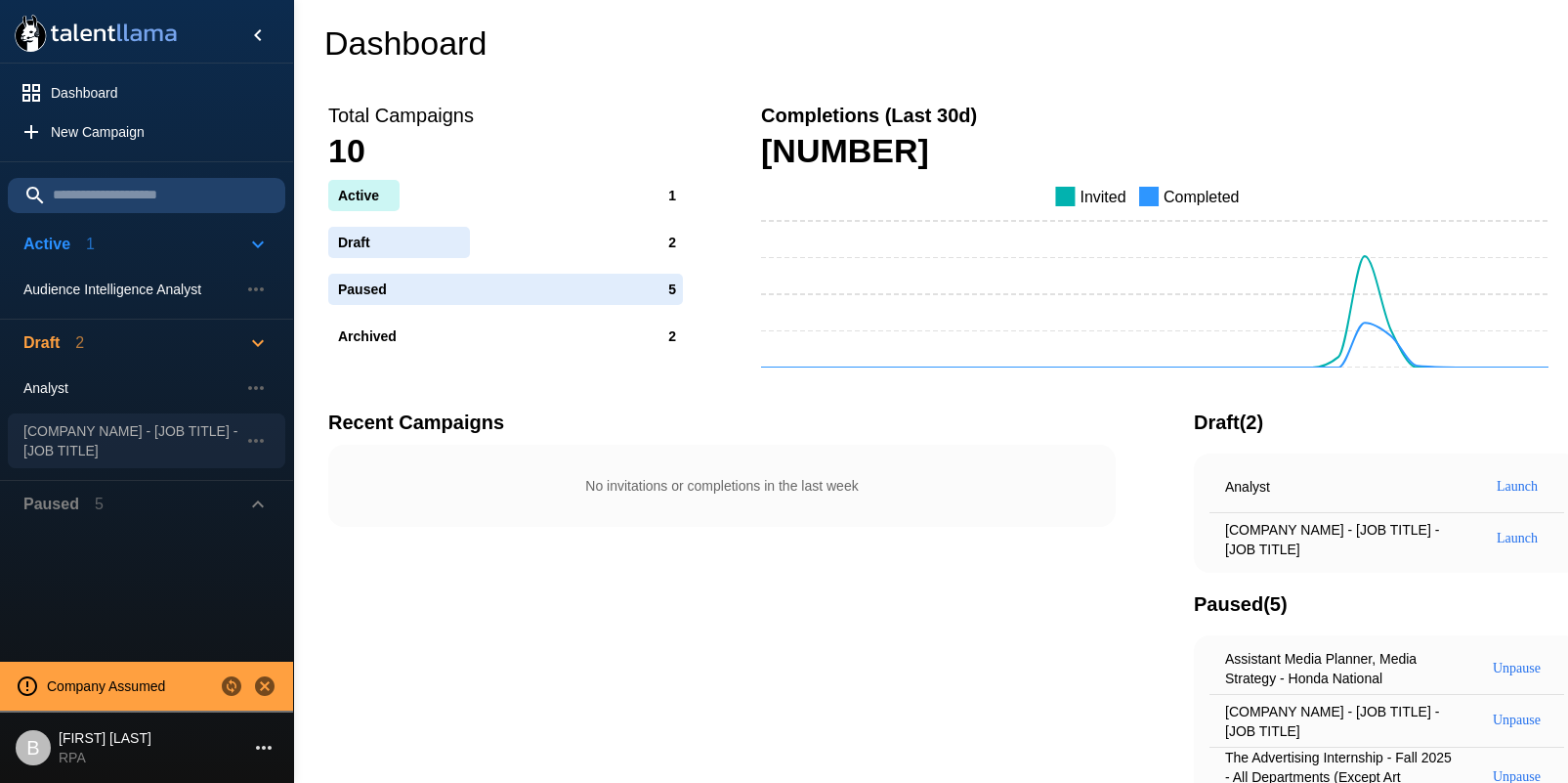 click on "[COMPANY NAME] - [JOB TITLE] - [JOB TITLE]" at bounding box center [131, 289] 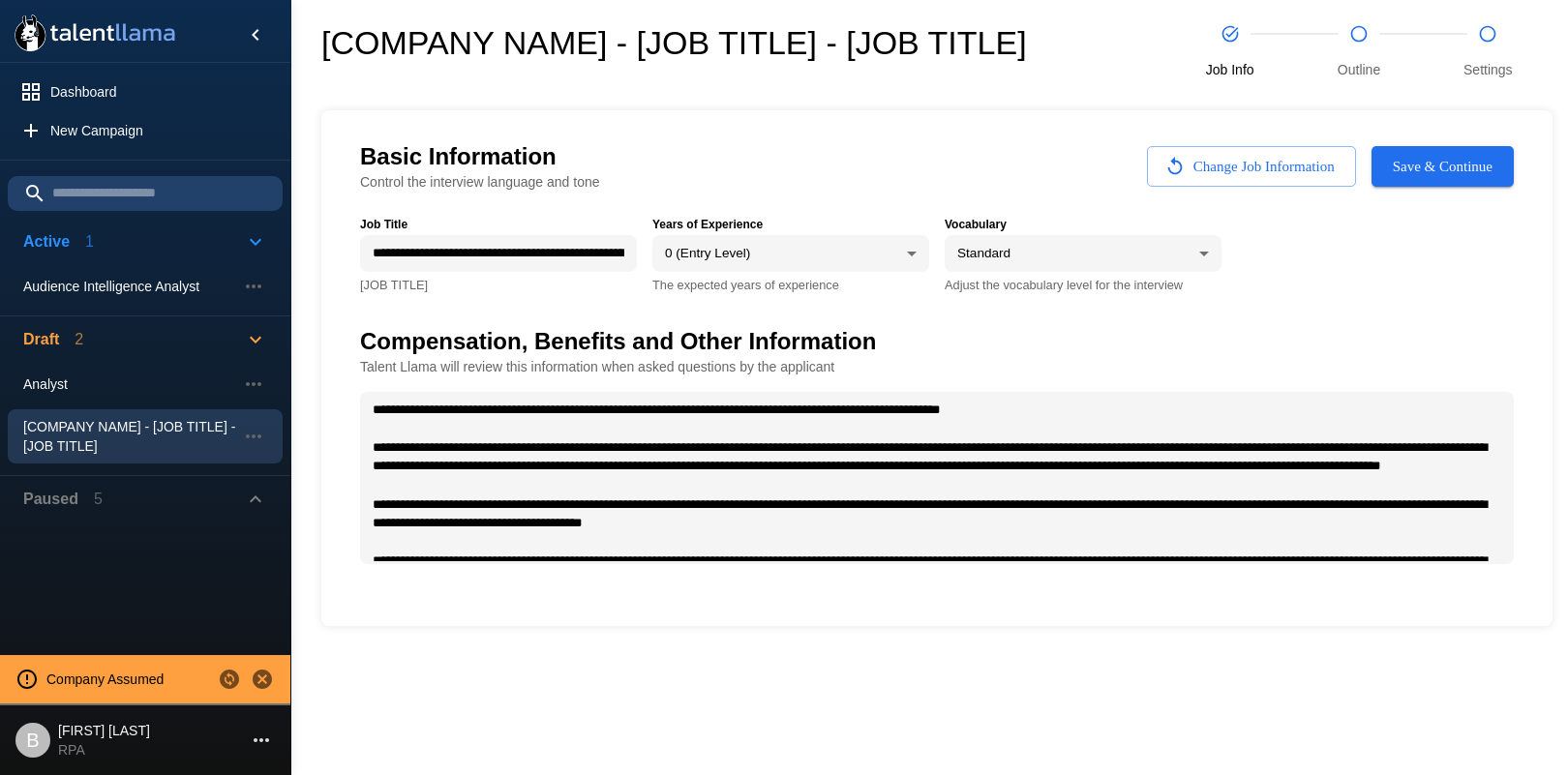 click on "Paused 5" at bounding box center [134, 242] 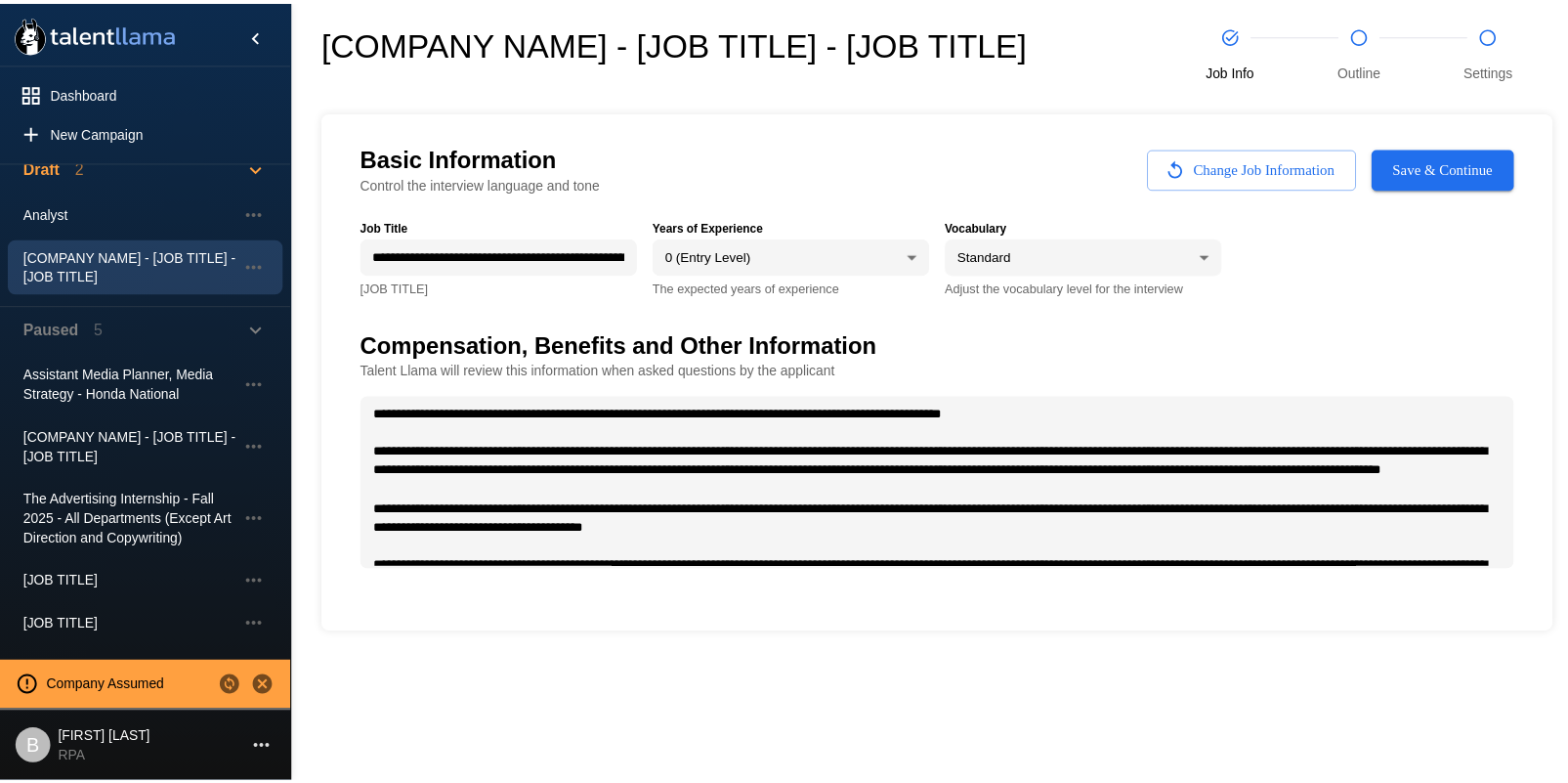scroll, scrollTop: 198, scrollLeft: 0, axis: vertical 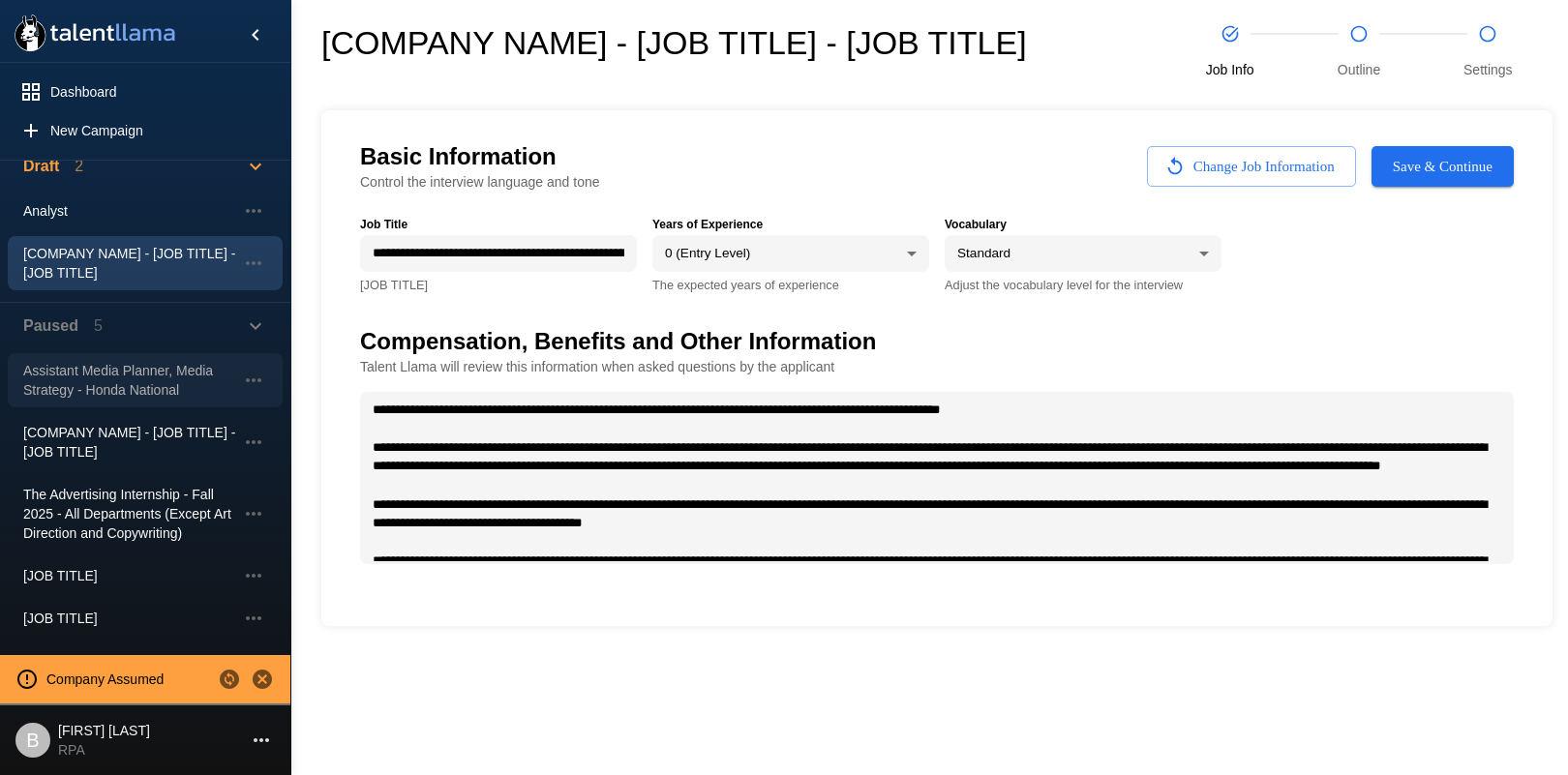 click on "Assistant Media Planner, Media Strategy - Honda National" at bounding box center (130, 113) 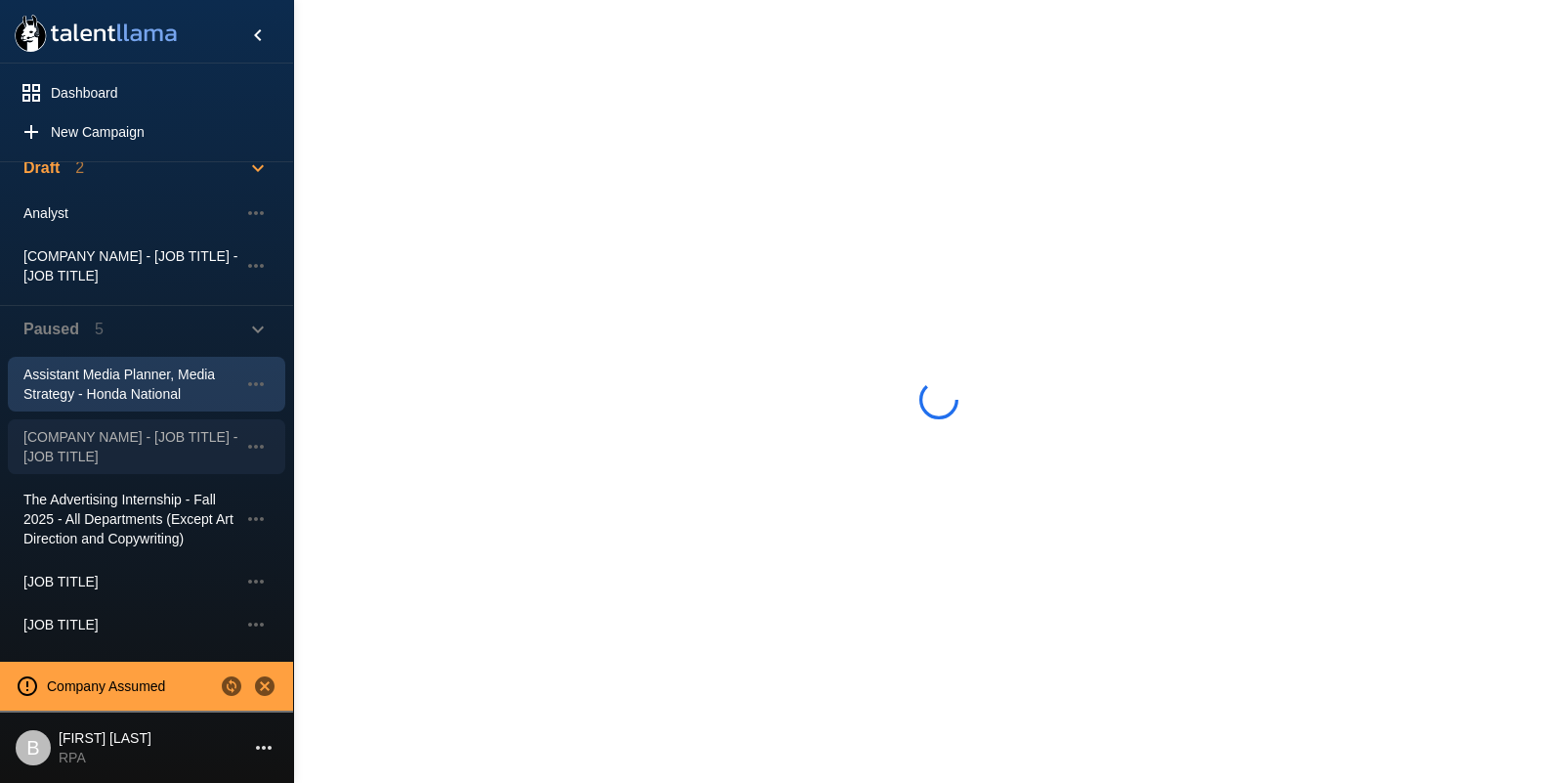 click on "[COMPANY NAME] - [JOB TITLE] - [JOB TITLE]" at bounding box center [131, 114] 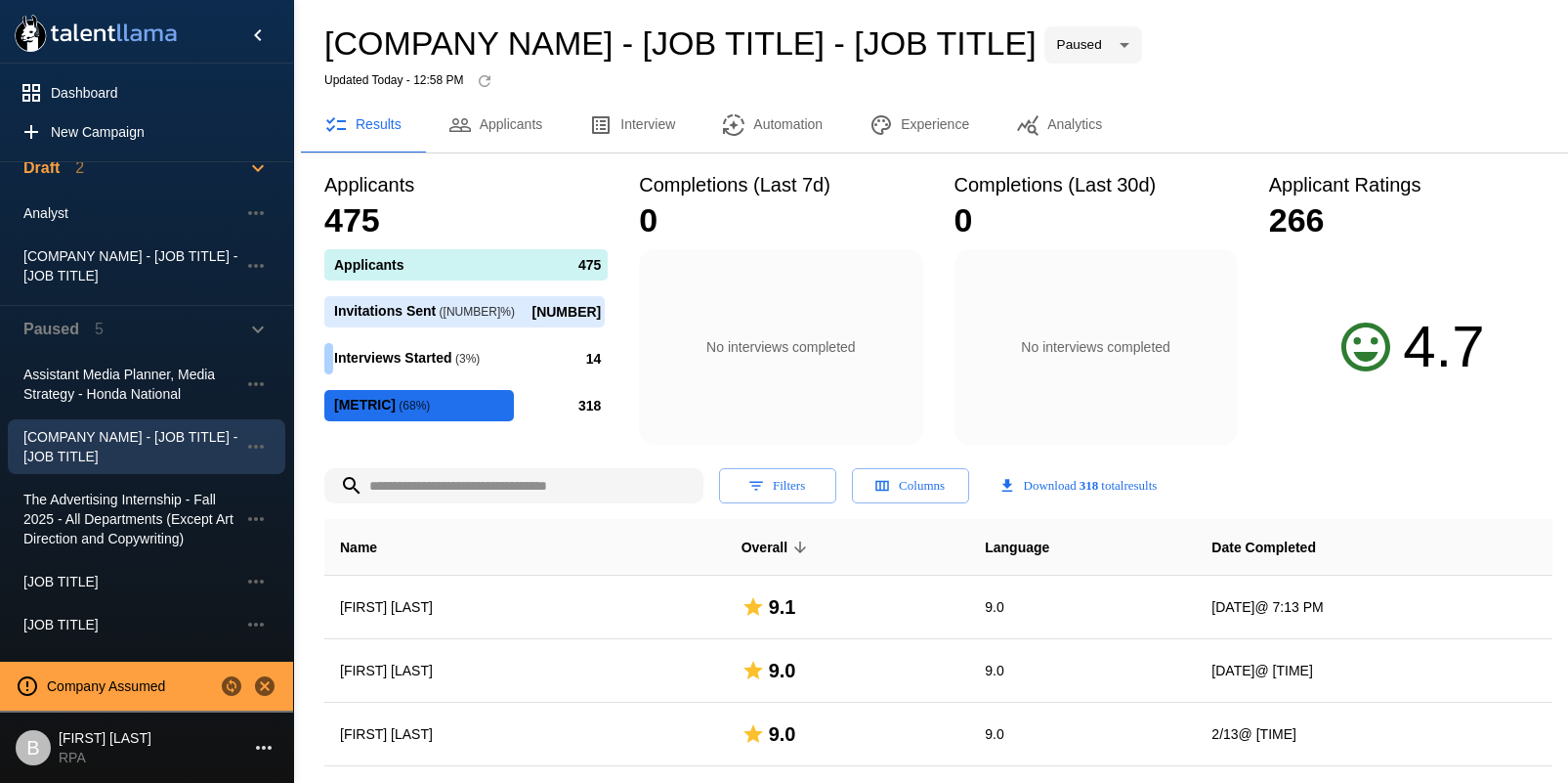 click on "Interview" at bounding box center [632, 125] 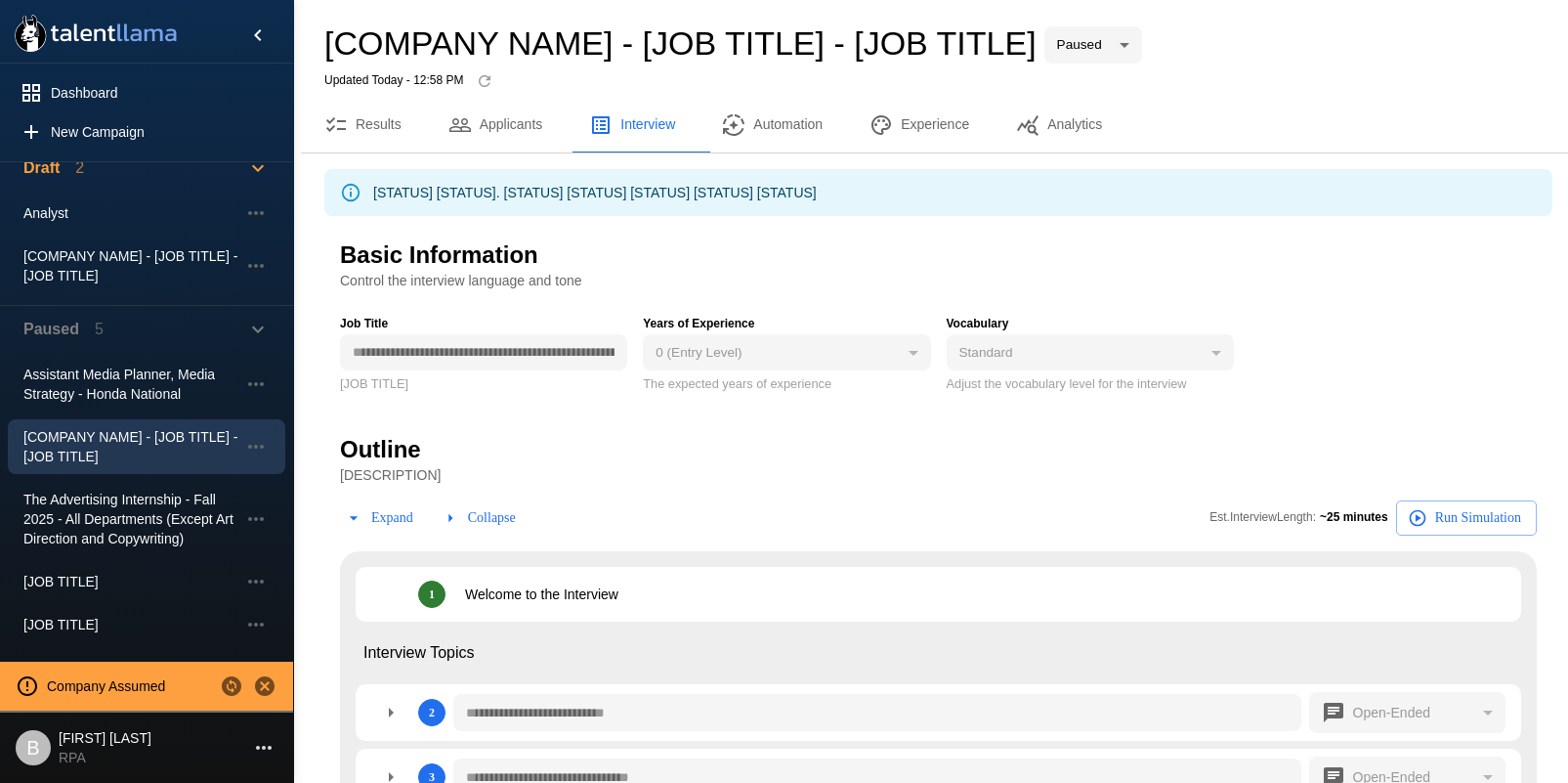 click on "Automation" at bounding box center (772, 125) 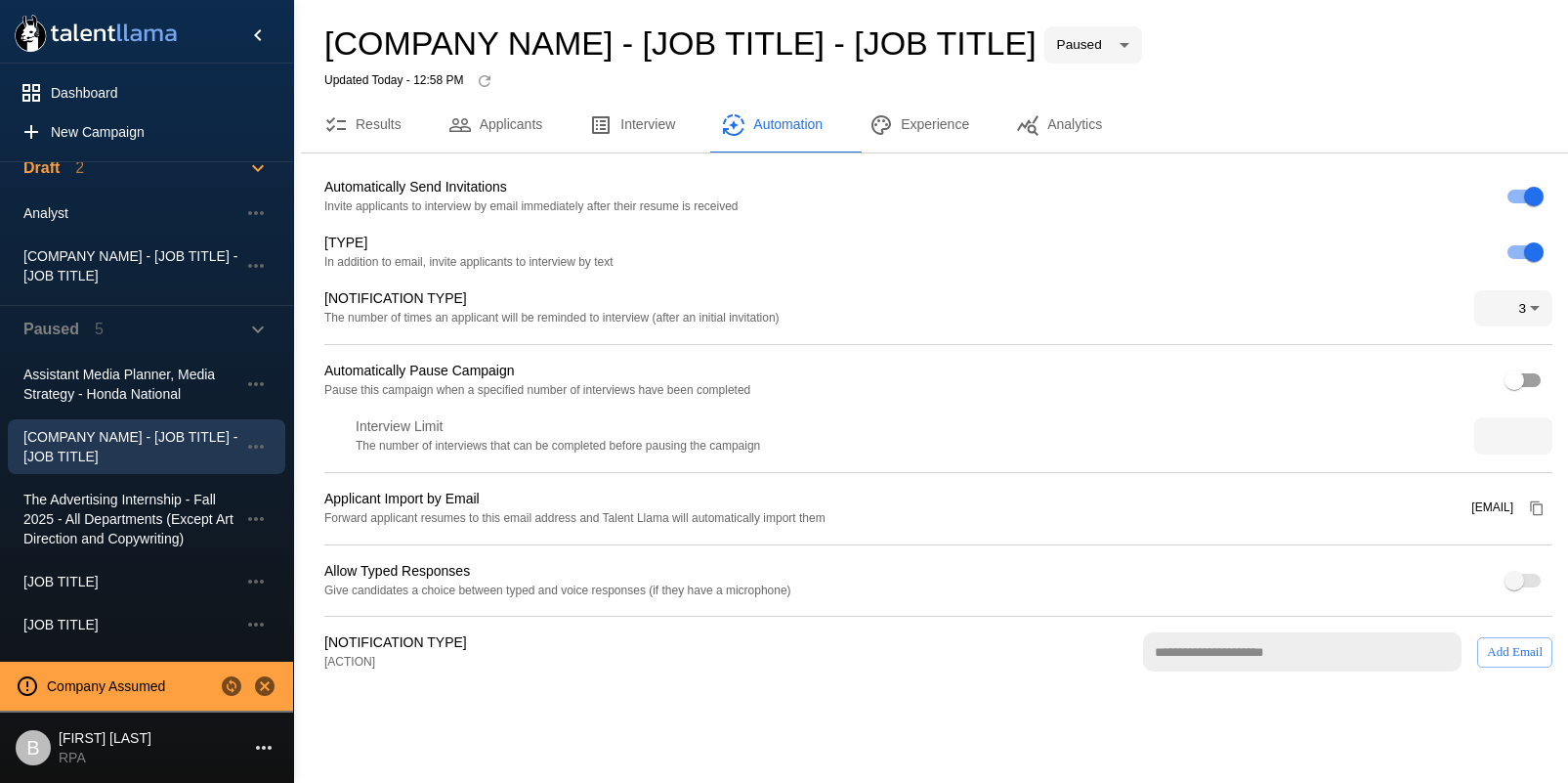 click on "Experience" at bounding box center [919, 125] 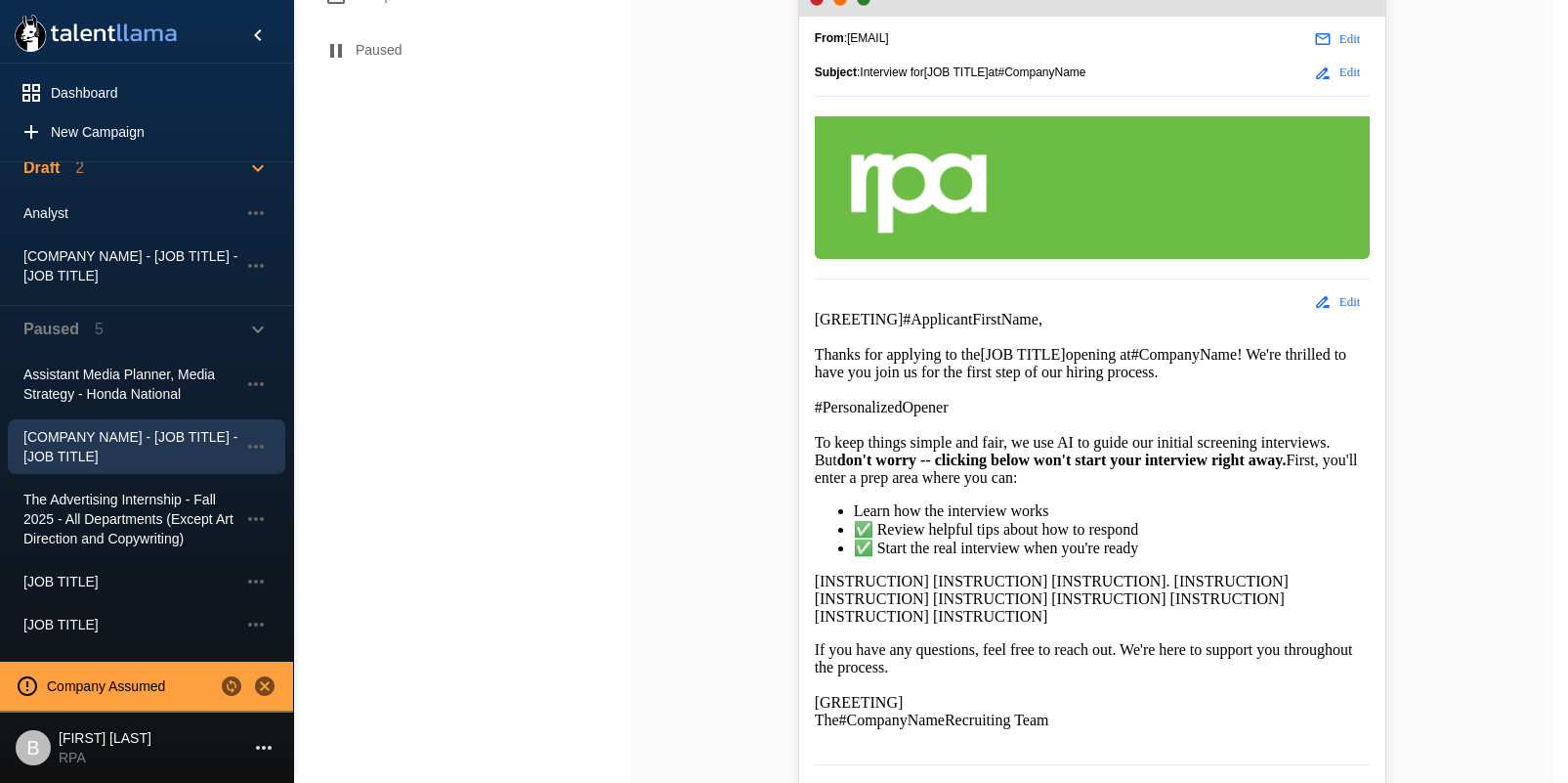 scroll, scrollTop: 121, scrollLeft: 0, axis: vertical 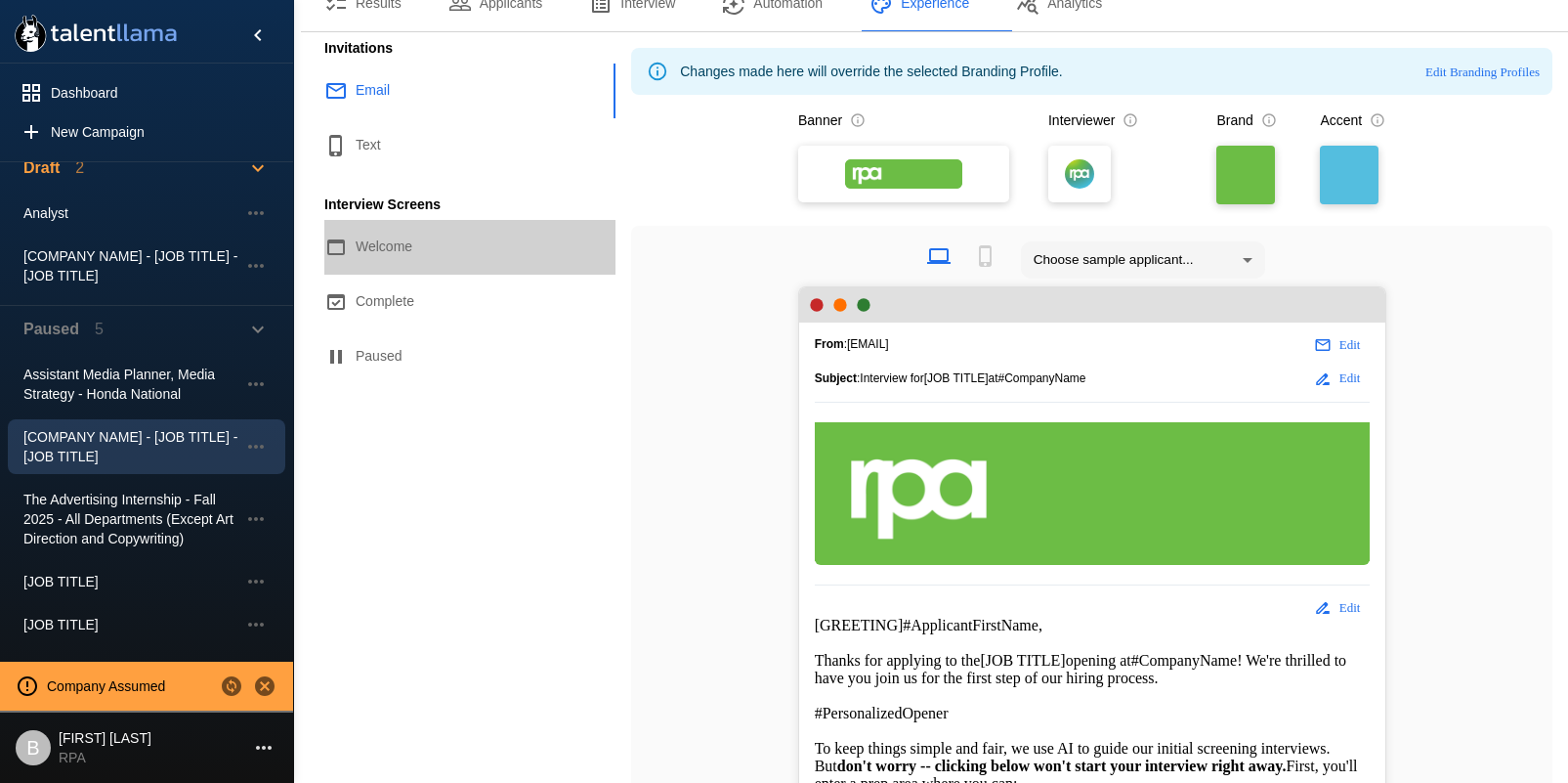 click on "Welcome" at bounding box center (458, 247) 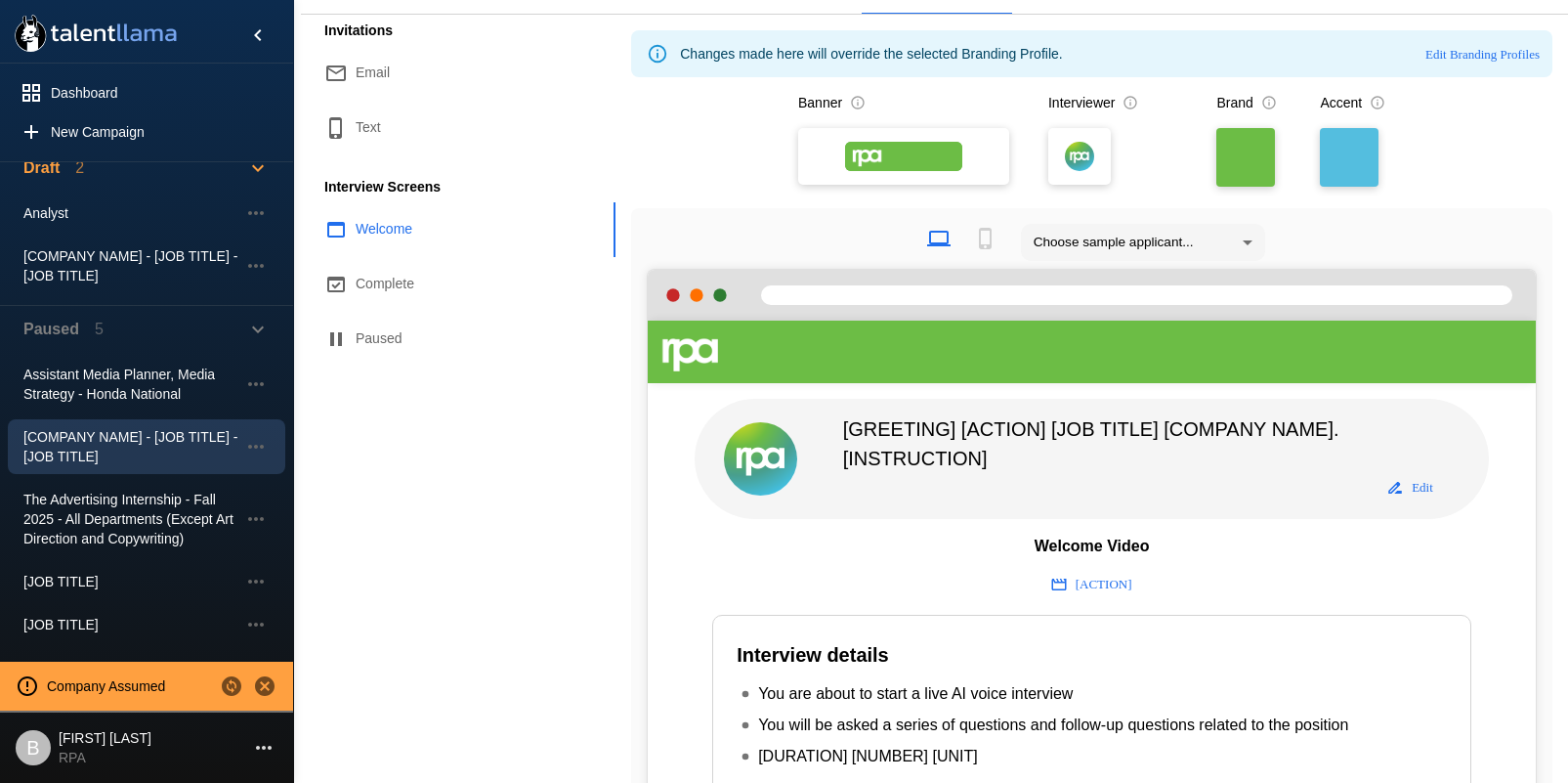 scroll, scrollTop: 358, scrollLeft: 0, axis: vertical 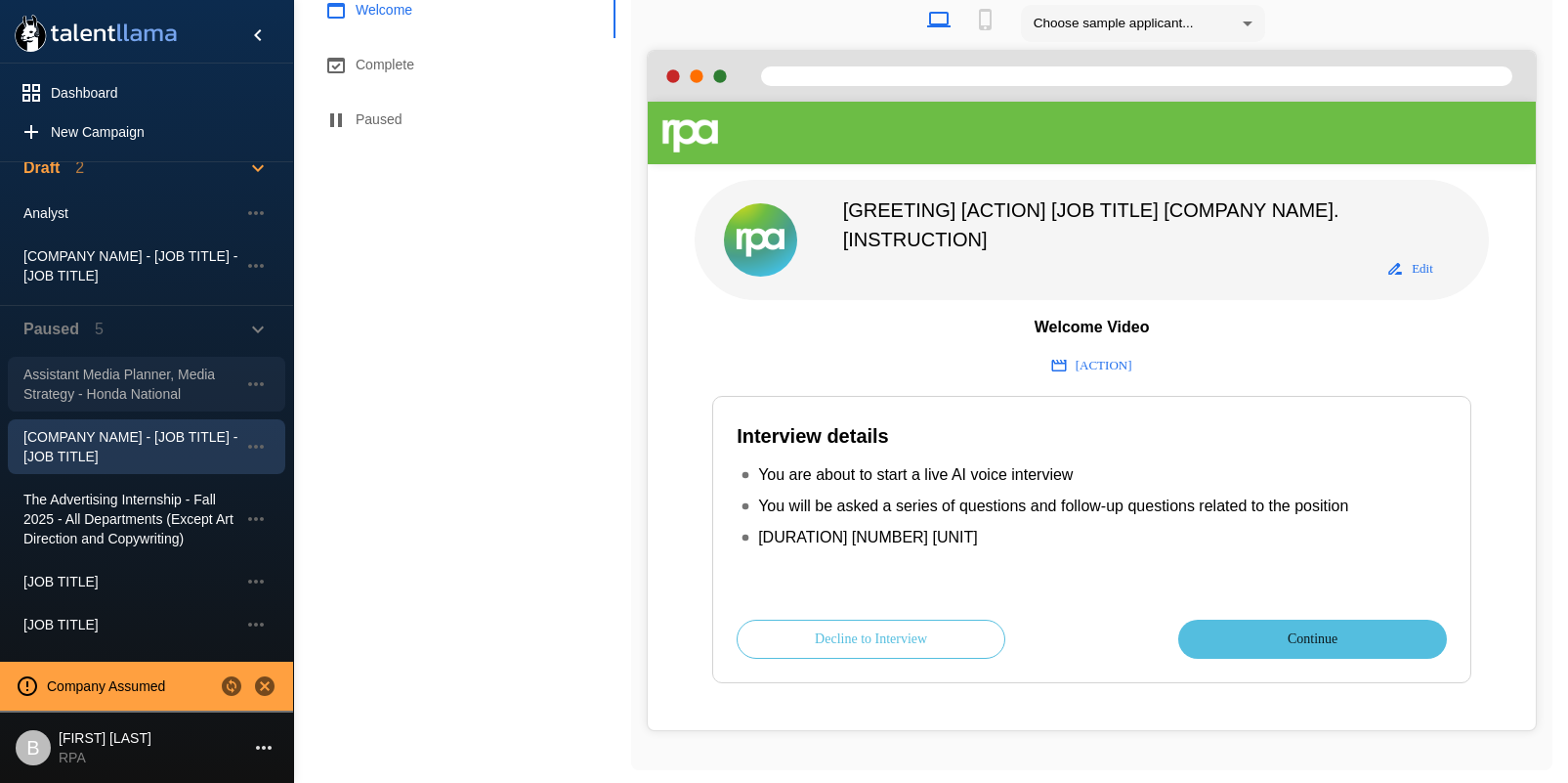 click on "Assistant Media Planner, Media Strategy - Honda National" at bounding box center (131, 114) 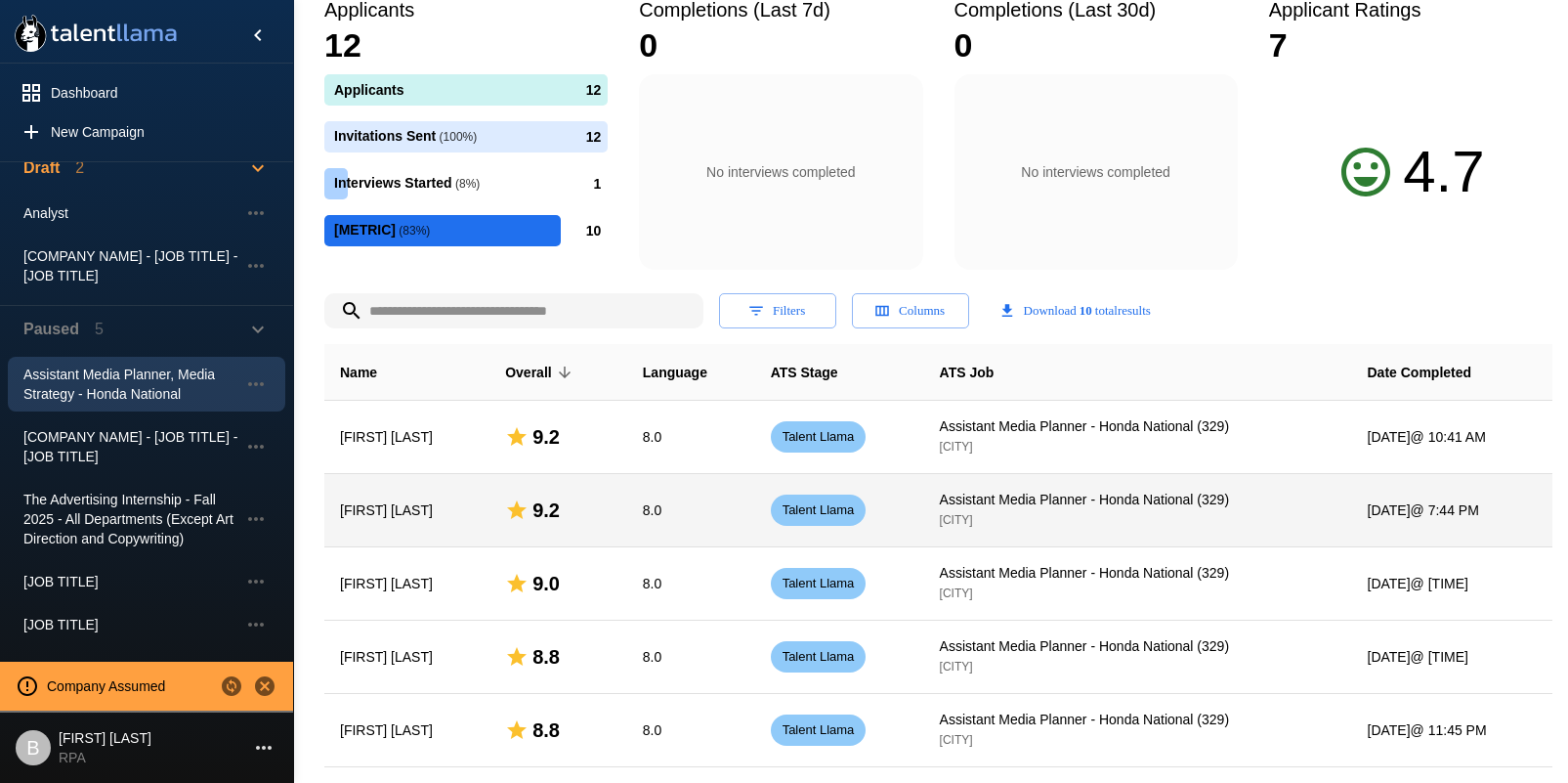scroll, scrollTop: 0, scrollLeft: 0, axis: both 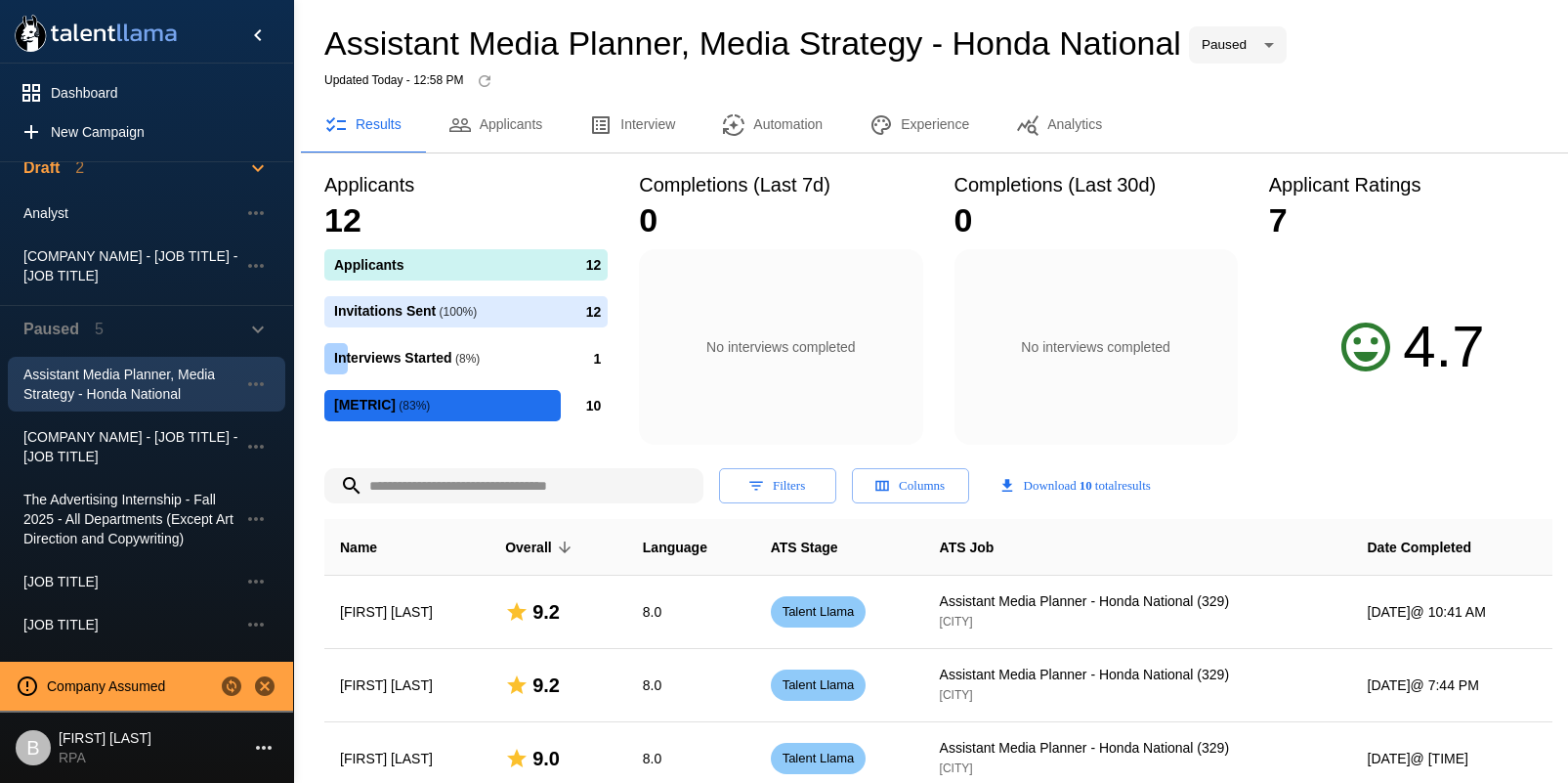 click on "Interview" at bounding box center (632, 125) 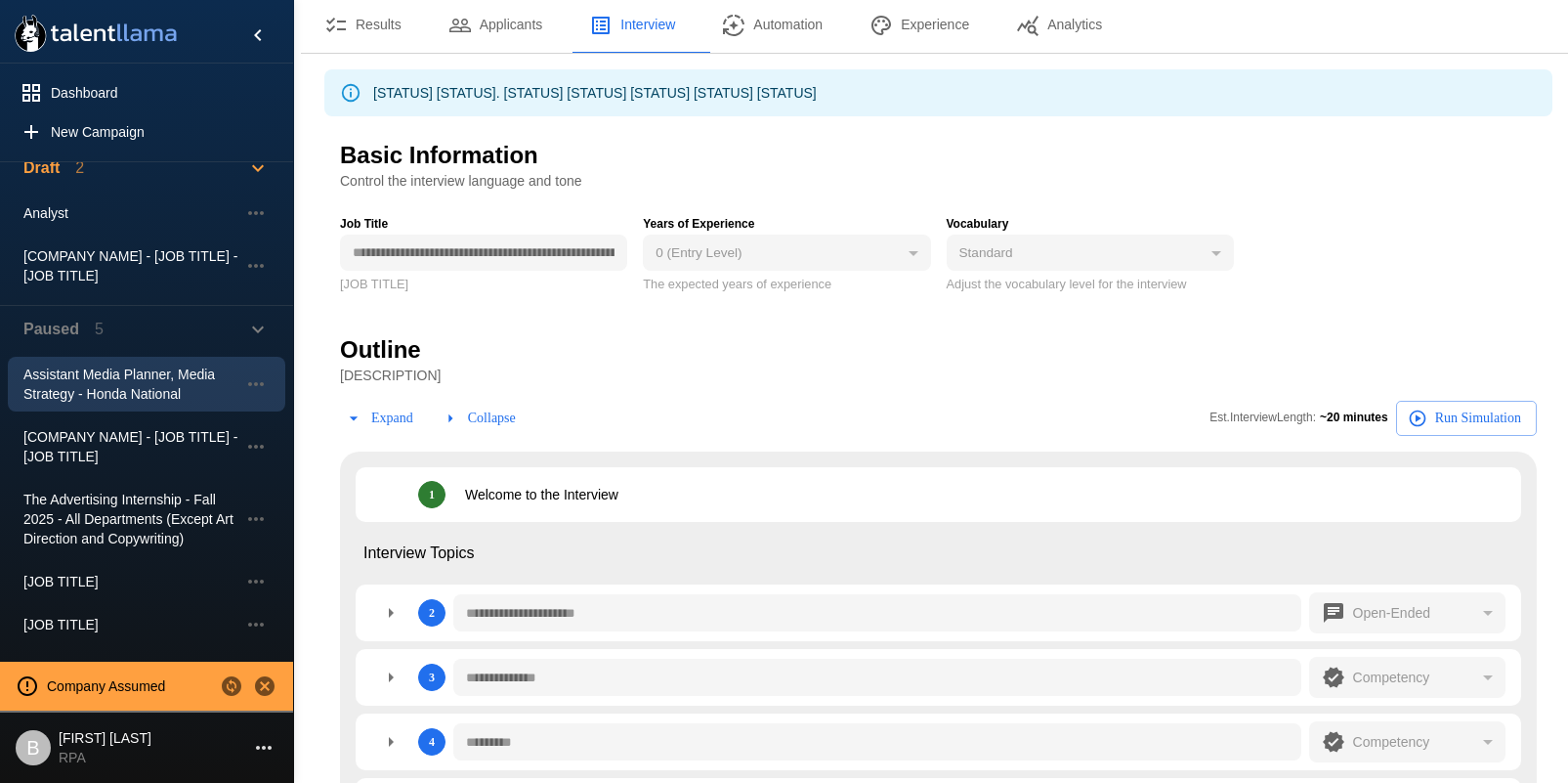 scroll, scrollTop: 192, scrollLeft: 0, axis: vertical 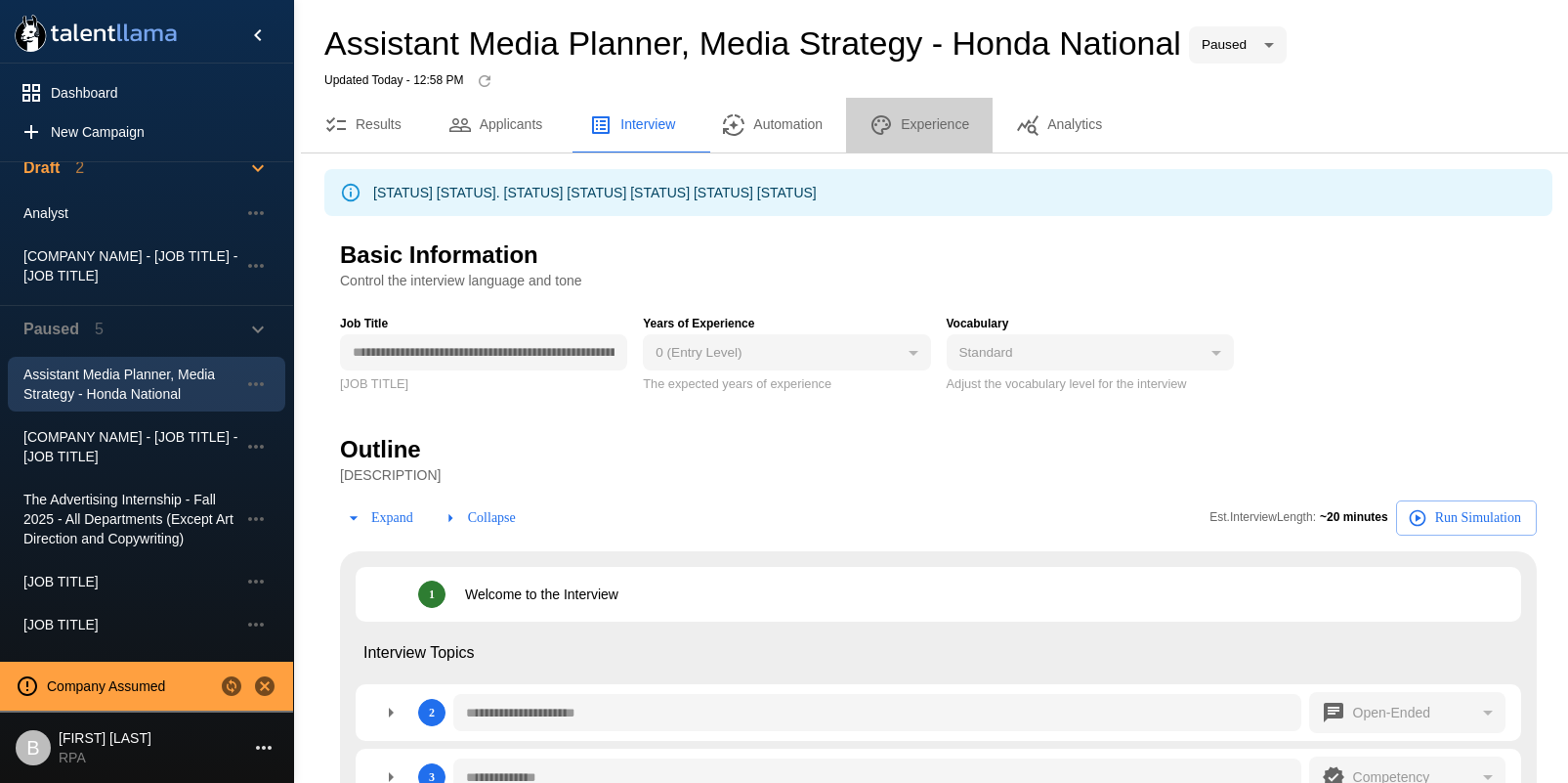 click at bounding box center (881, 125) 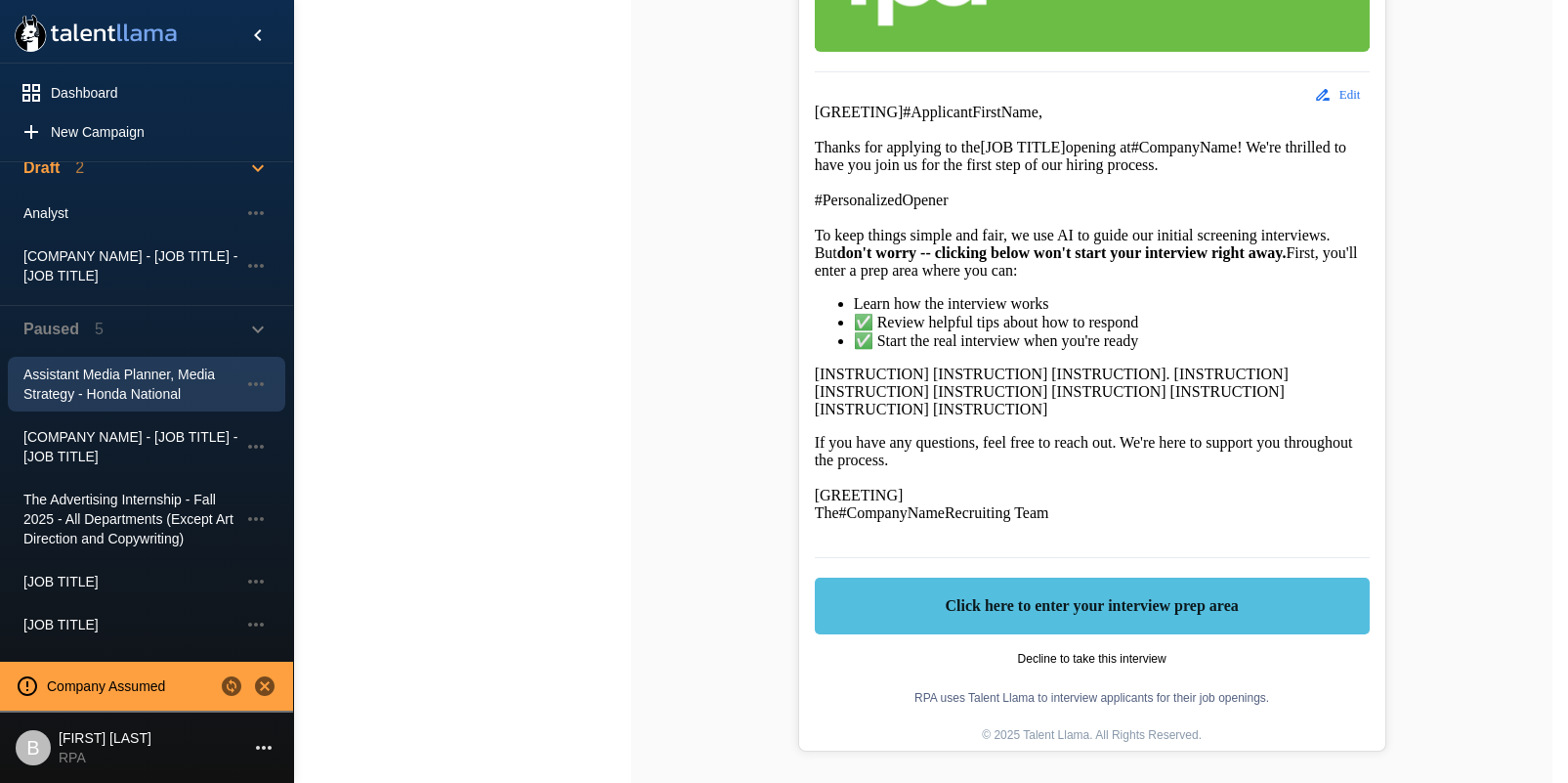 scroll, scrollTop: 0, scrollLeft: 0, axis: both 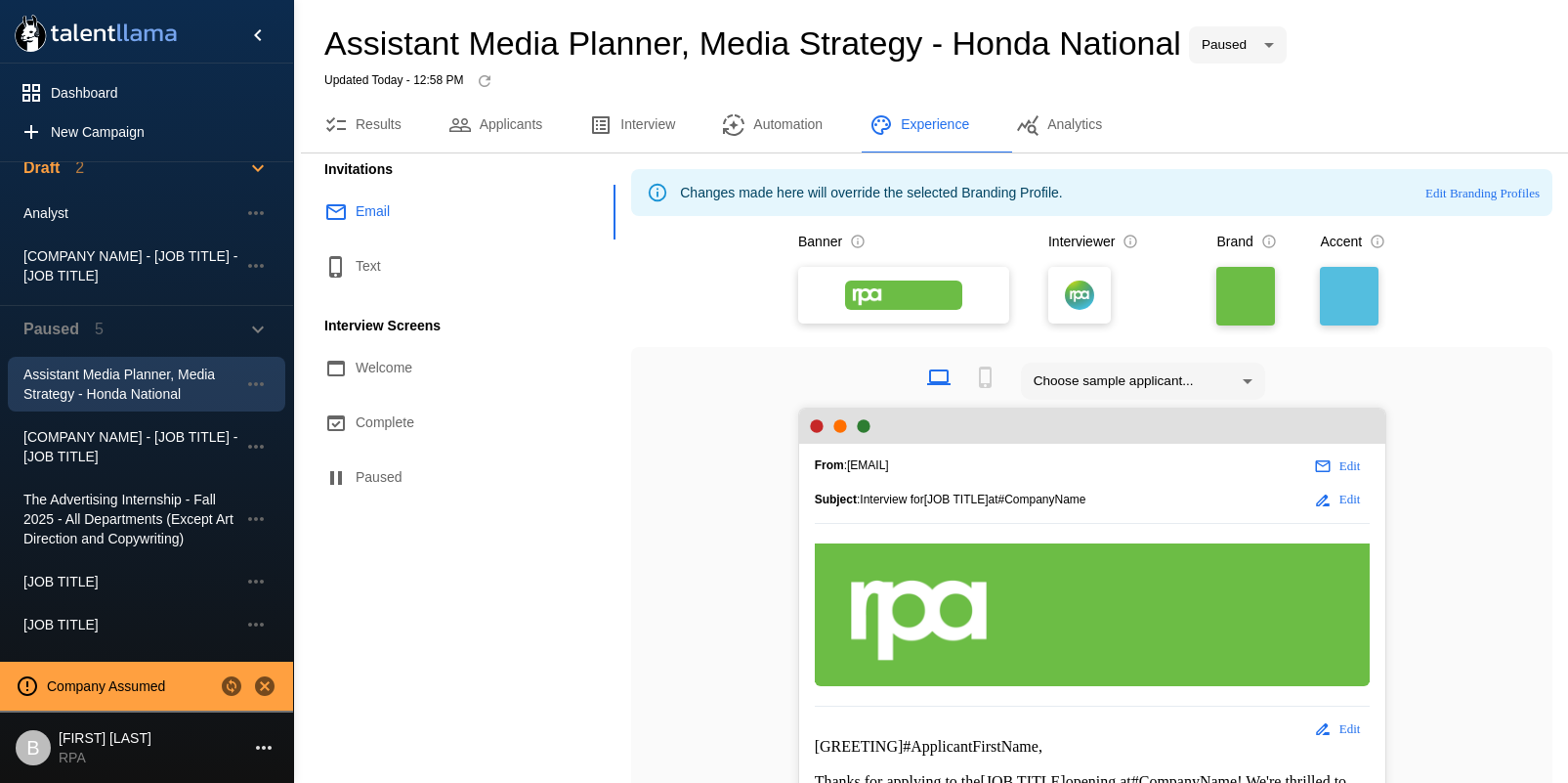 click on "Welcome" at bounding box center [458, 369] 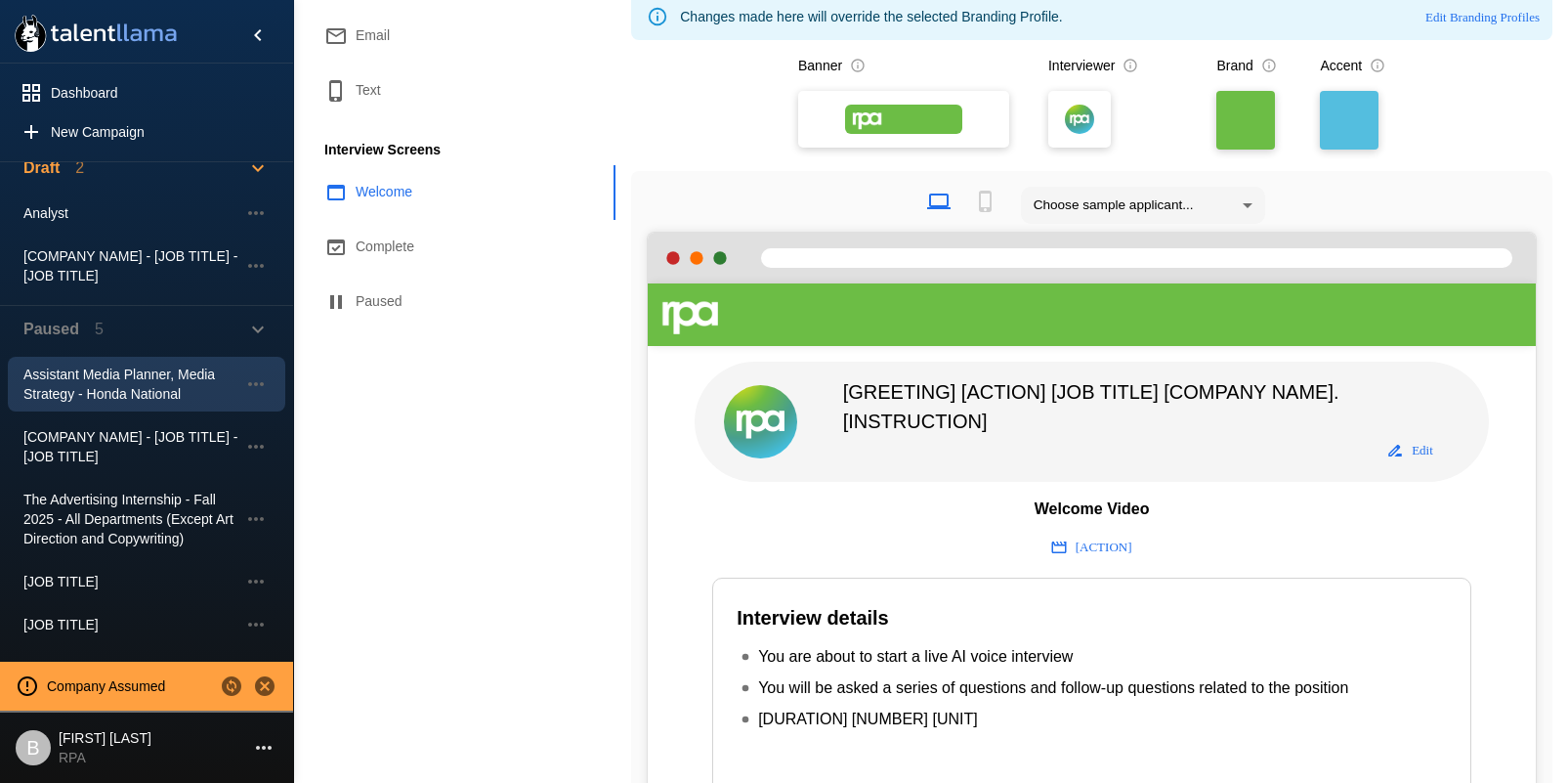 scroll, scrollTop: 261, scrollLeft: 0, axis: vertical 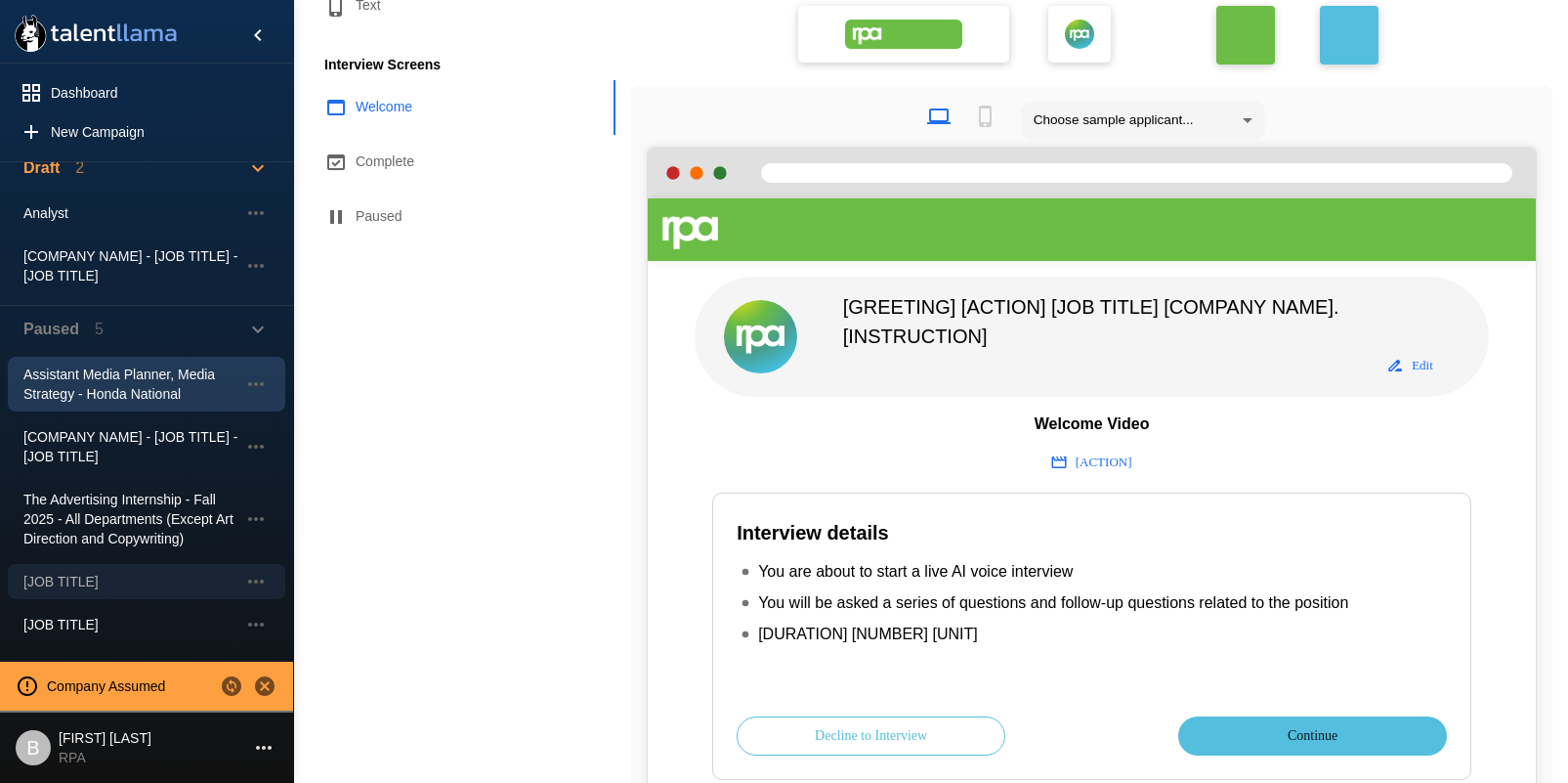 click on "[JOB TITLE]" at bounding box center (131, 114) 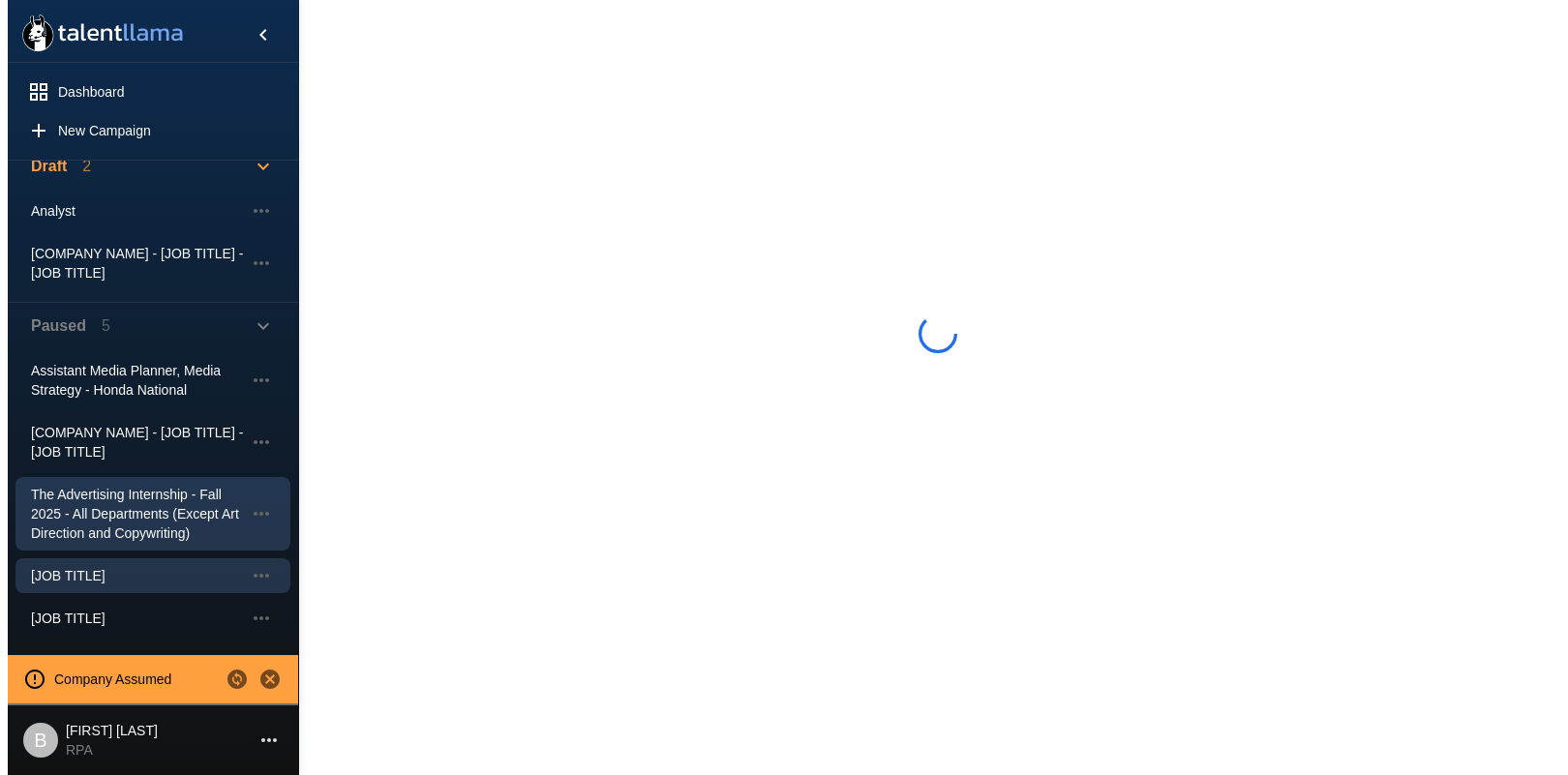 scroll, scrollTop: 0, scrollLeft: 0, axis: both 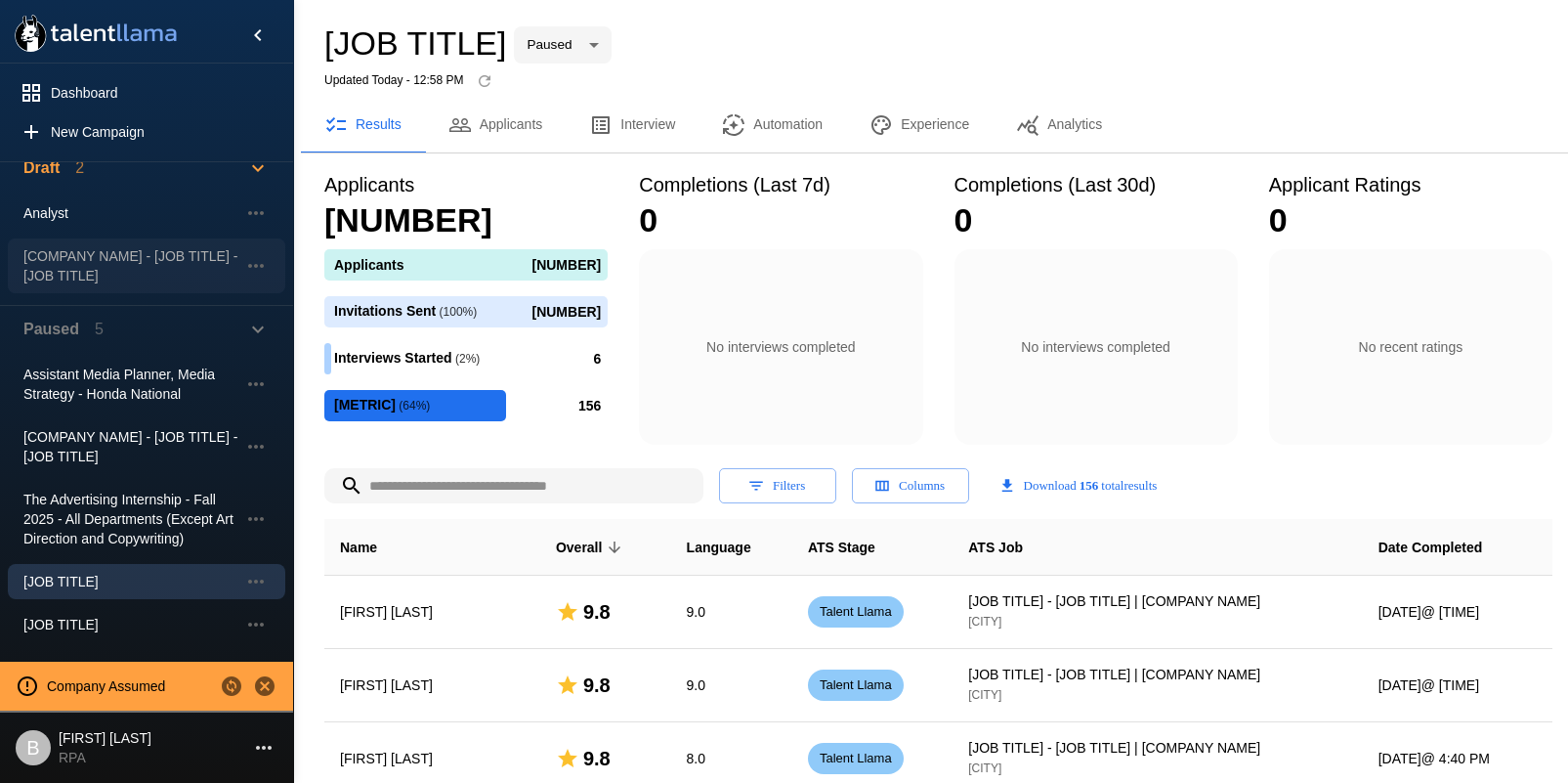 click on "[COMPANY NAME] - [JOB TITLE] - [JOB TITLE]" at bounding box center [131, 114] 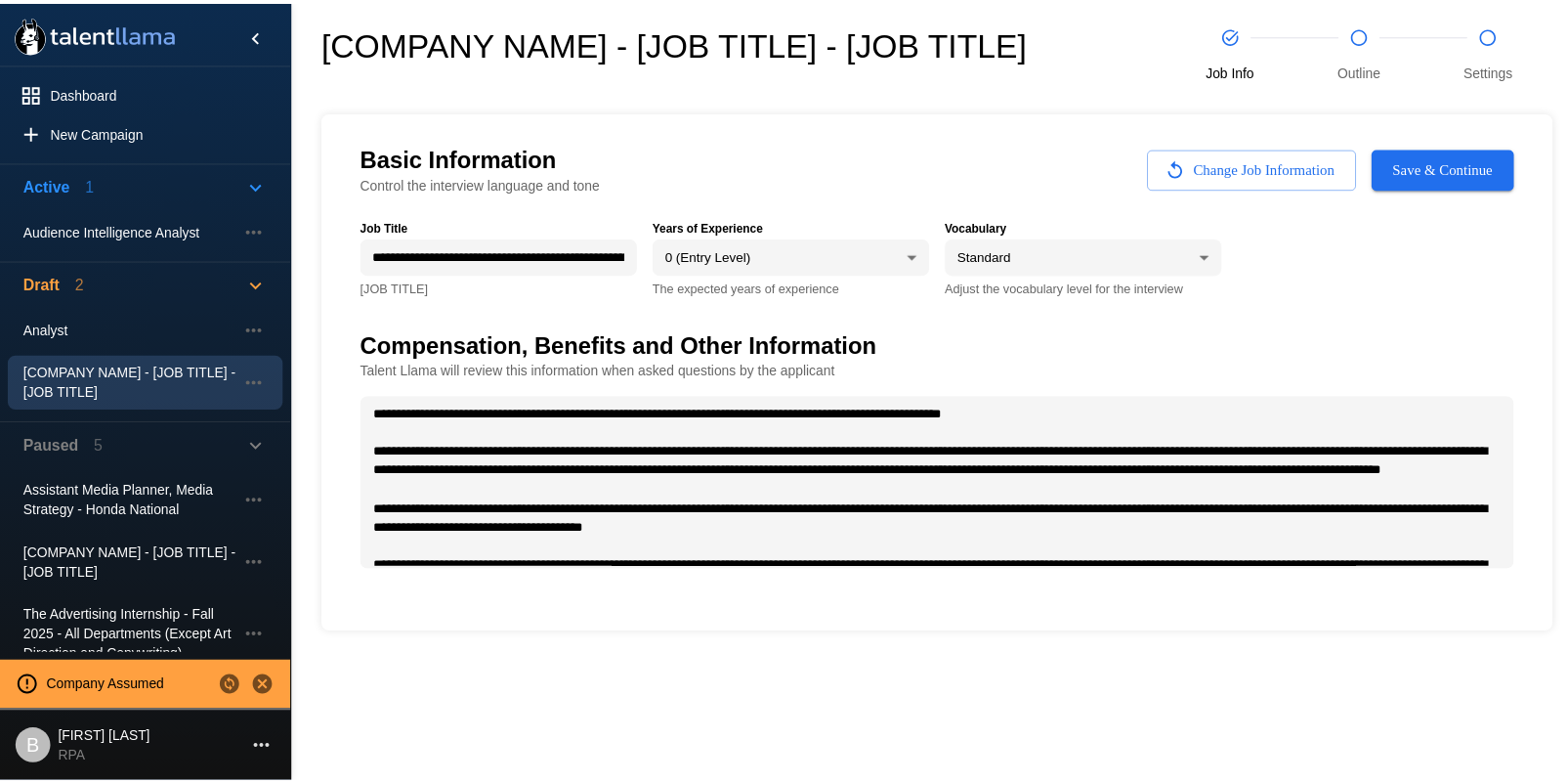 scroll, scrollTop: 0, scrollLeft: 0, axis: both 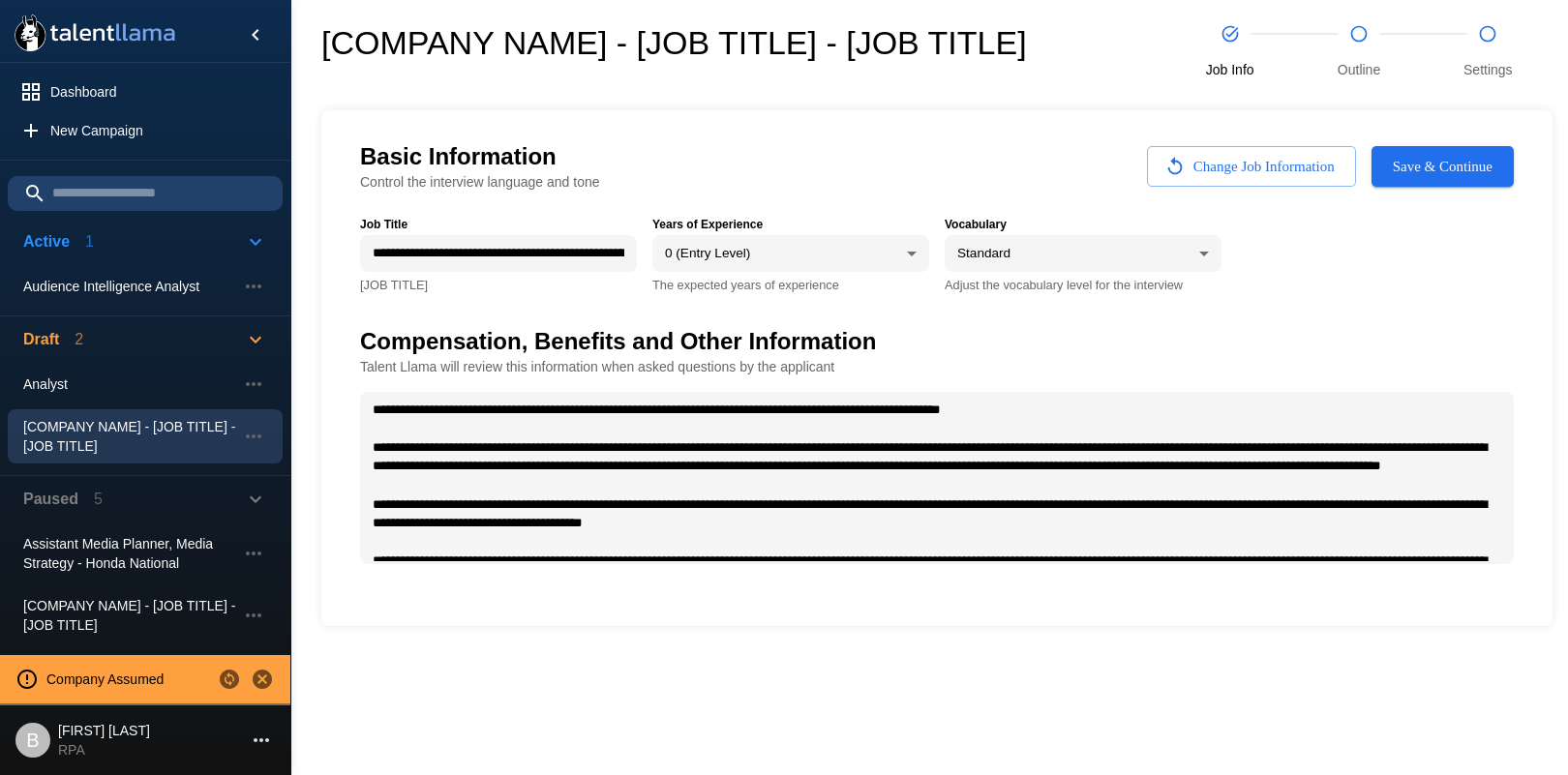 click on "Save & Continue" at bounding box center [1442, 166] 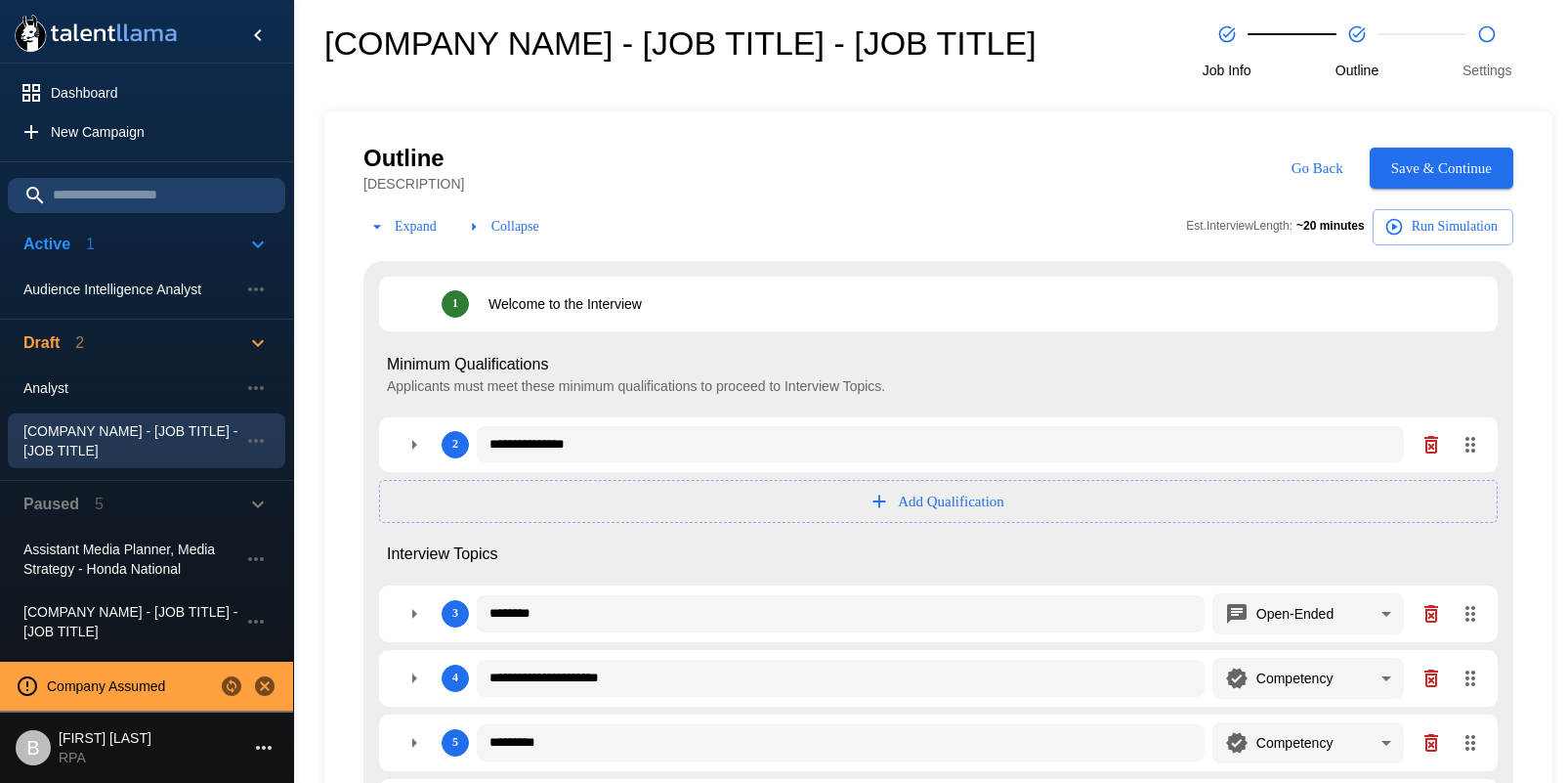 click on "Save & Continue" at bounding box center [1441, 168] 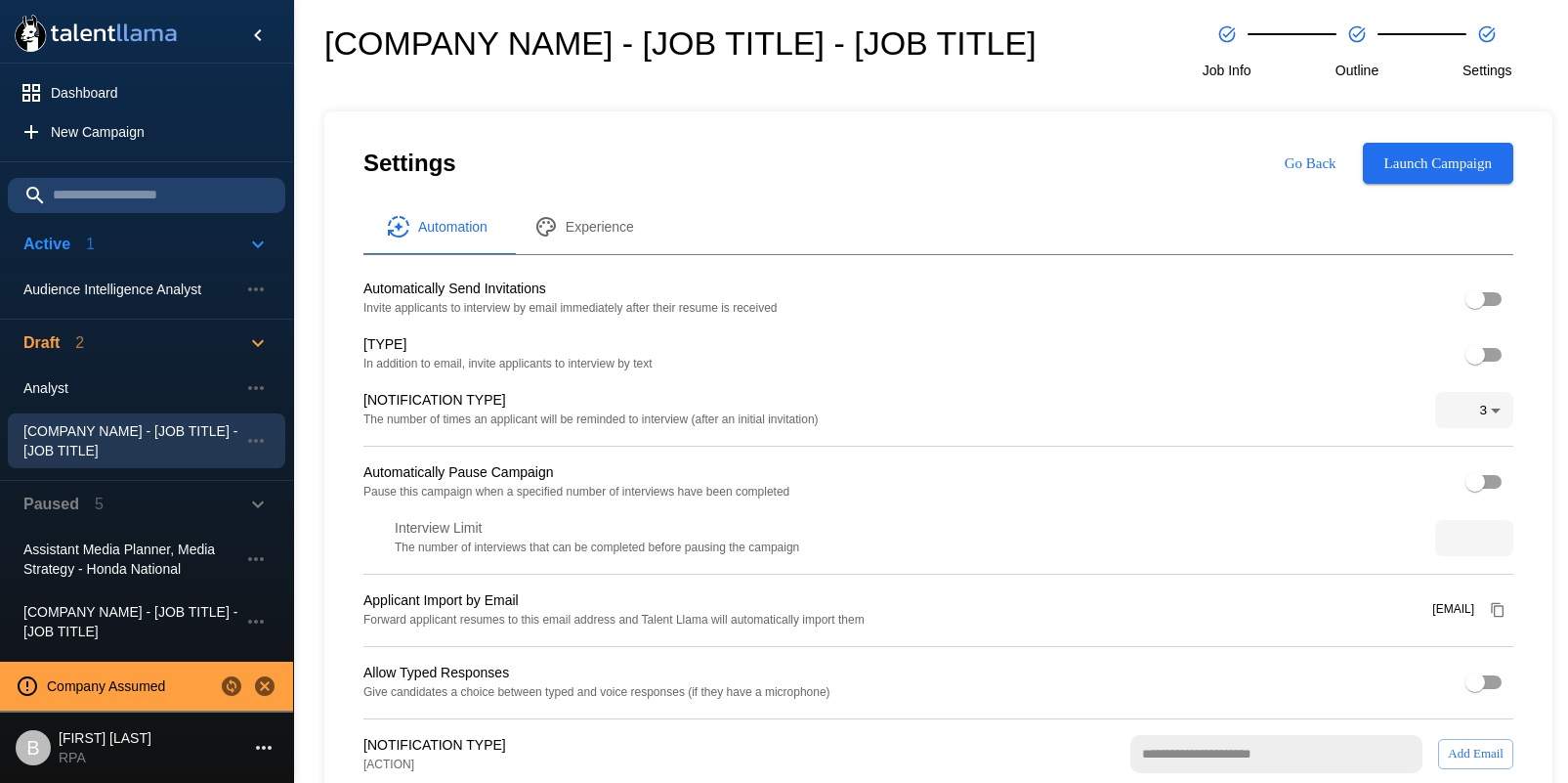 click on "Experience" at bounding box center (584, 227) 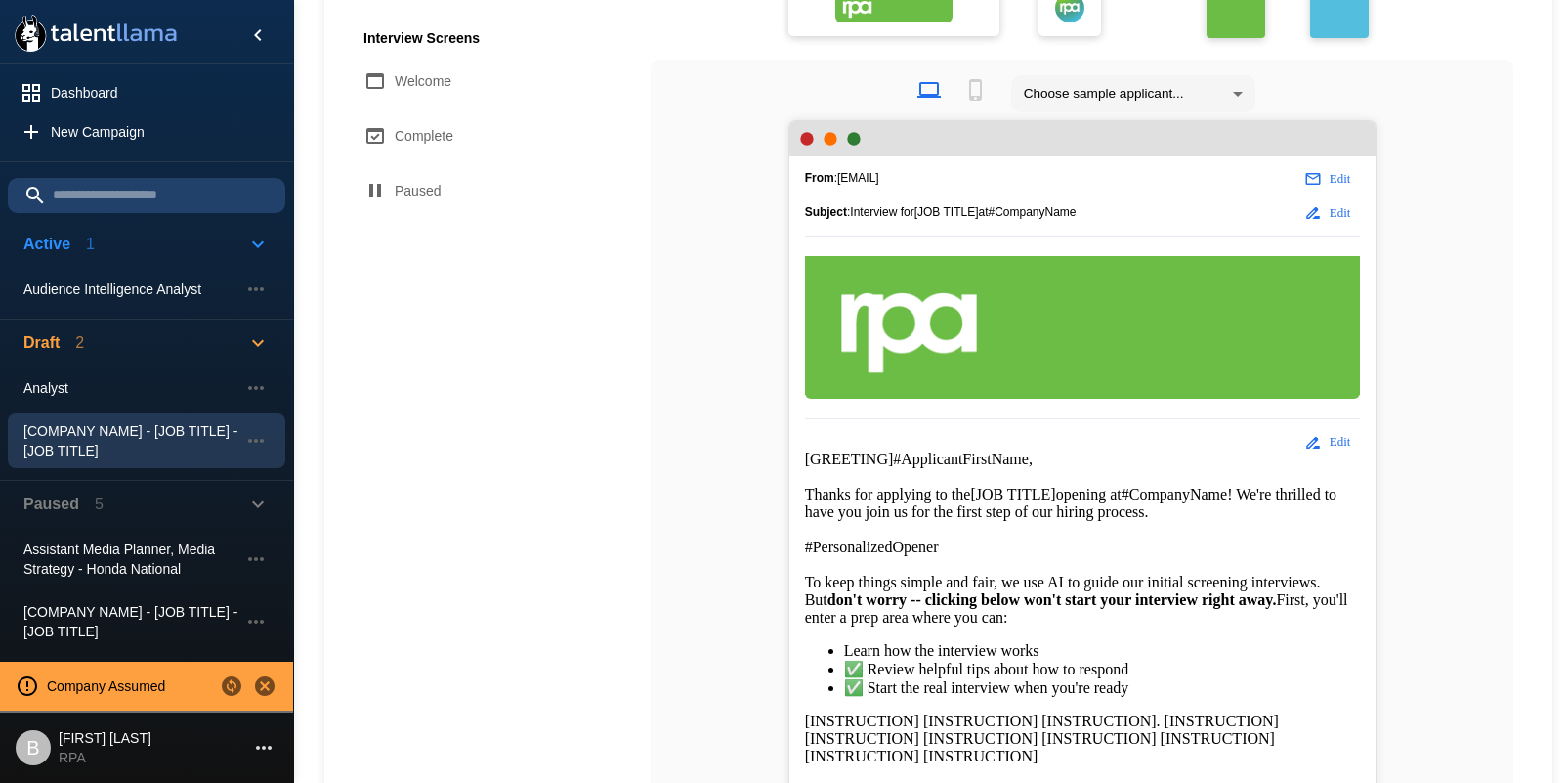 scroll, scrollTop: 0, scrollLeft: 0, axis: both 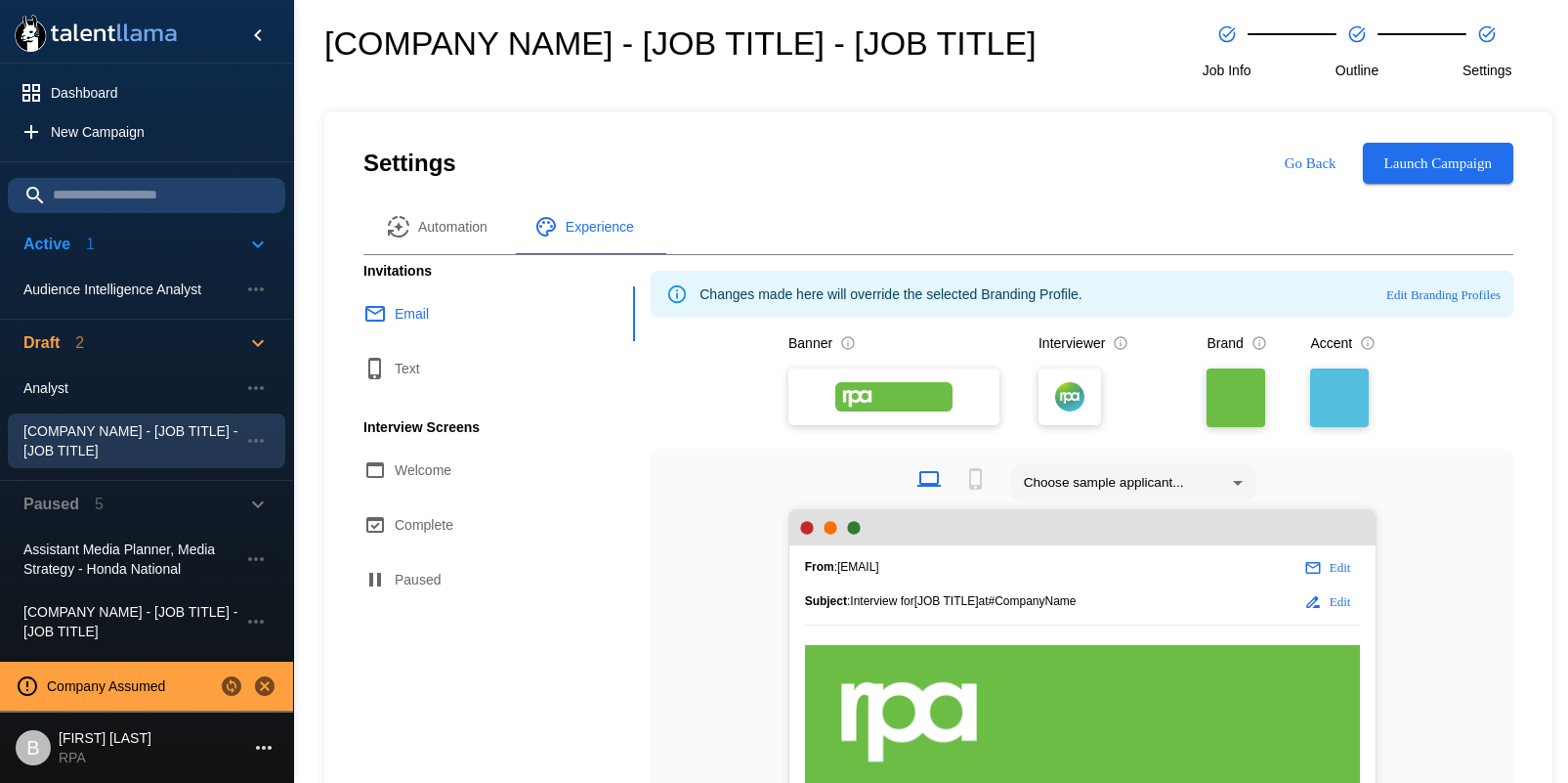 click on "Text" at bounding box center (487, 369) 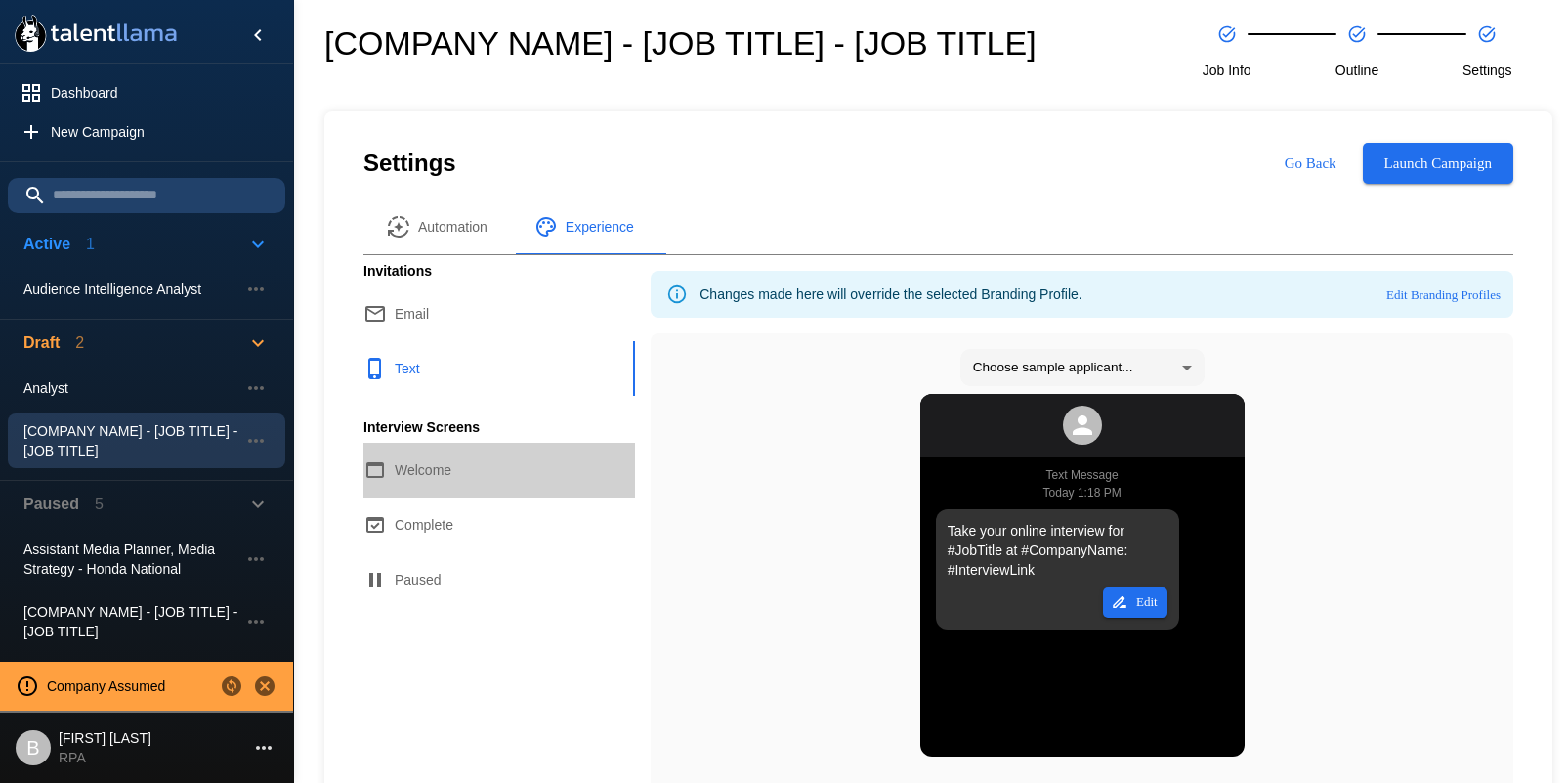 click on "Welcome" at bounding box center (487, 470) 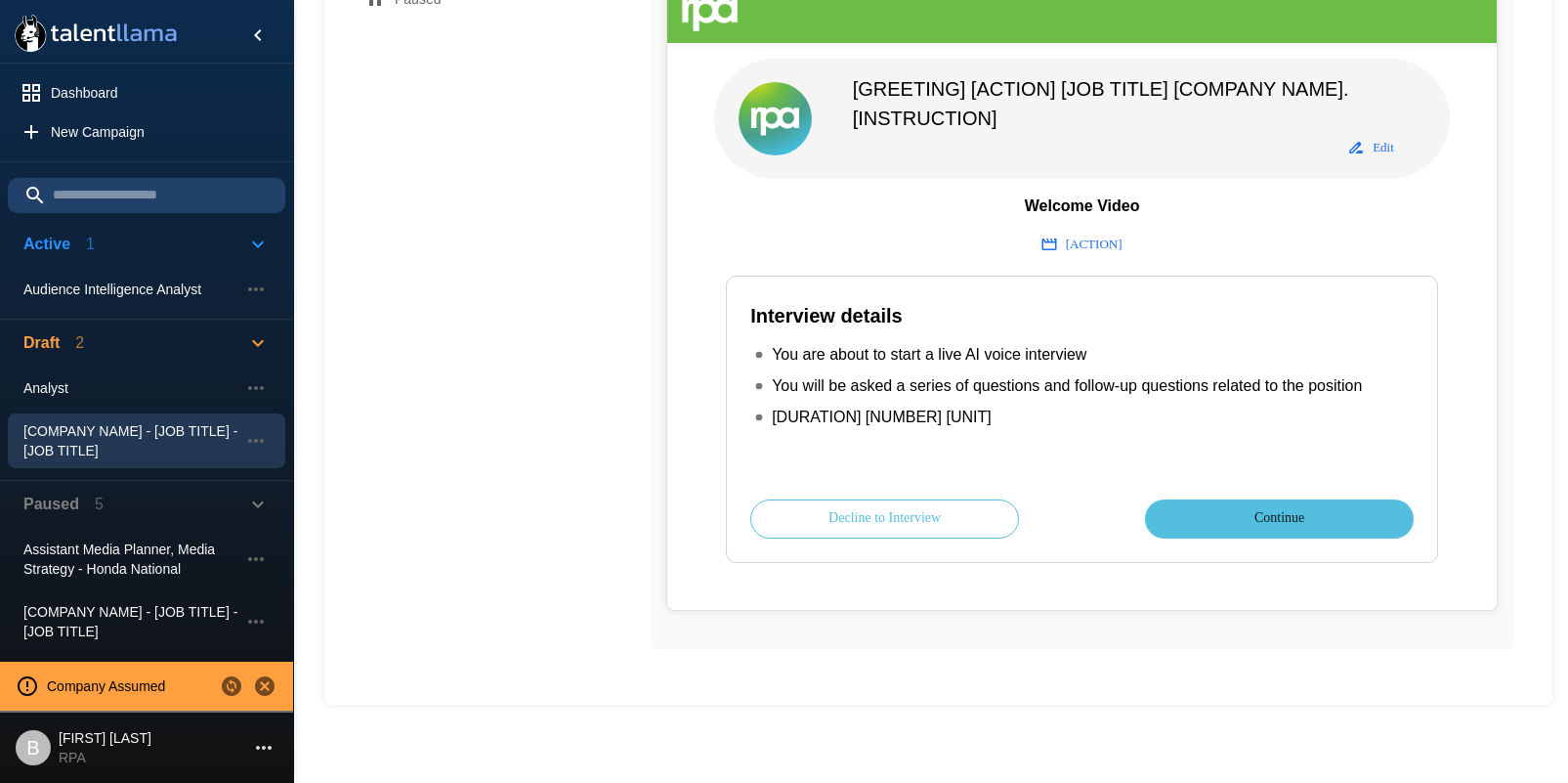 scroll, scrollTop: 664, scrollLeft: 0, axis: vertical 